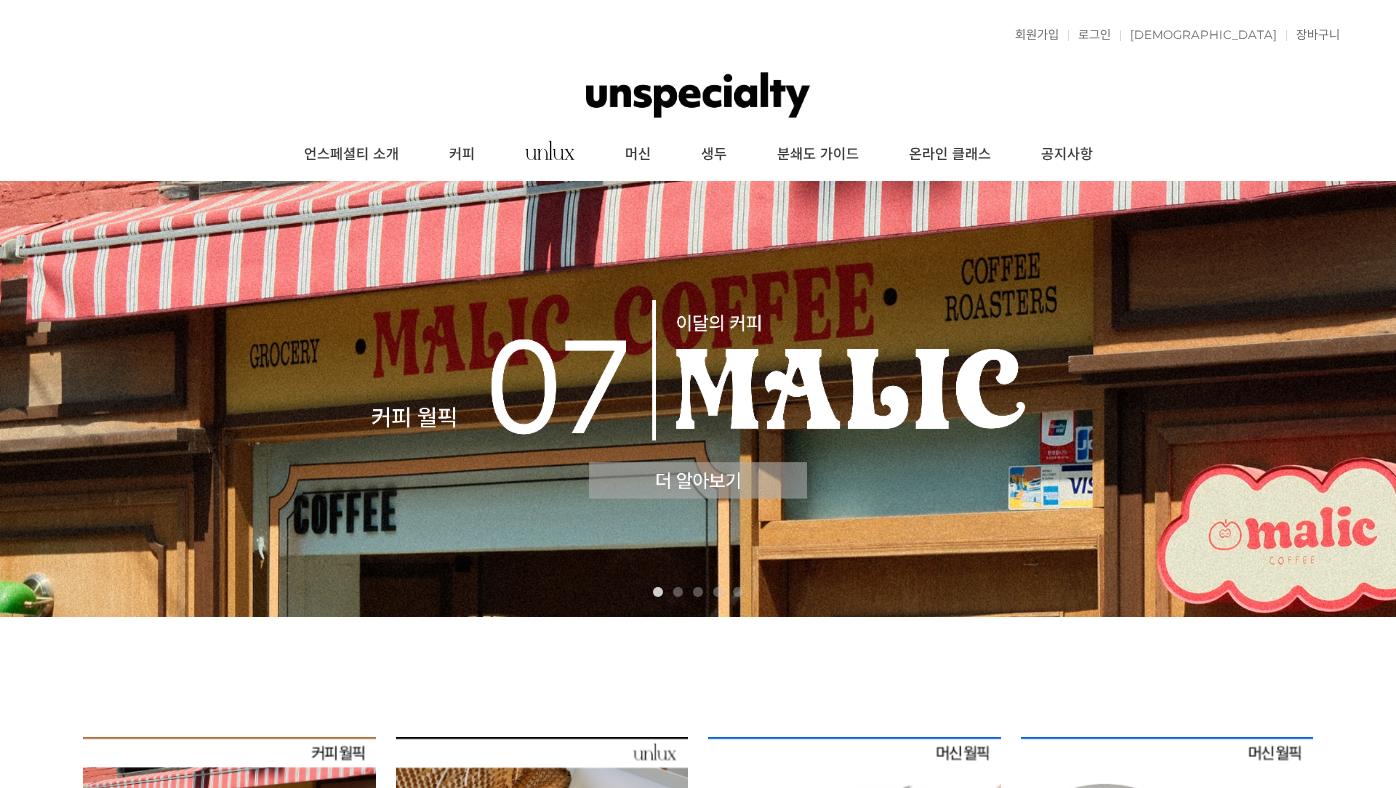 scroll, scrollTop: 0, scrollLeft: 0, axis: both 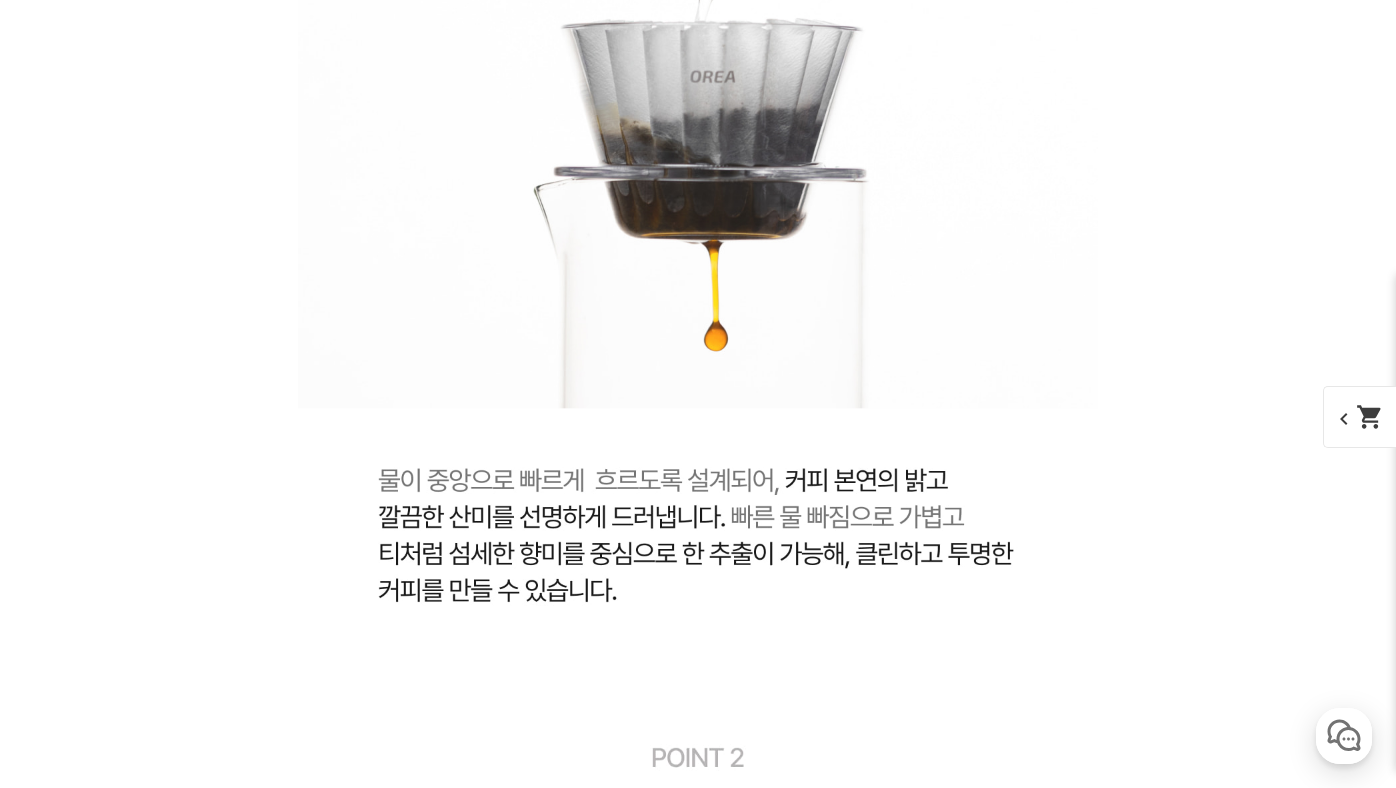 click at bounding box center (698, -592) 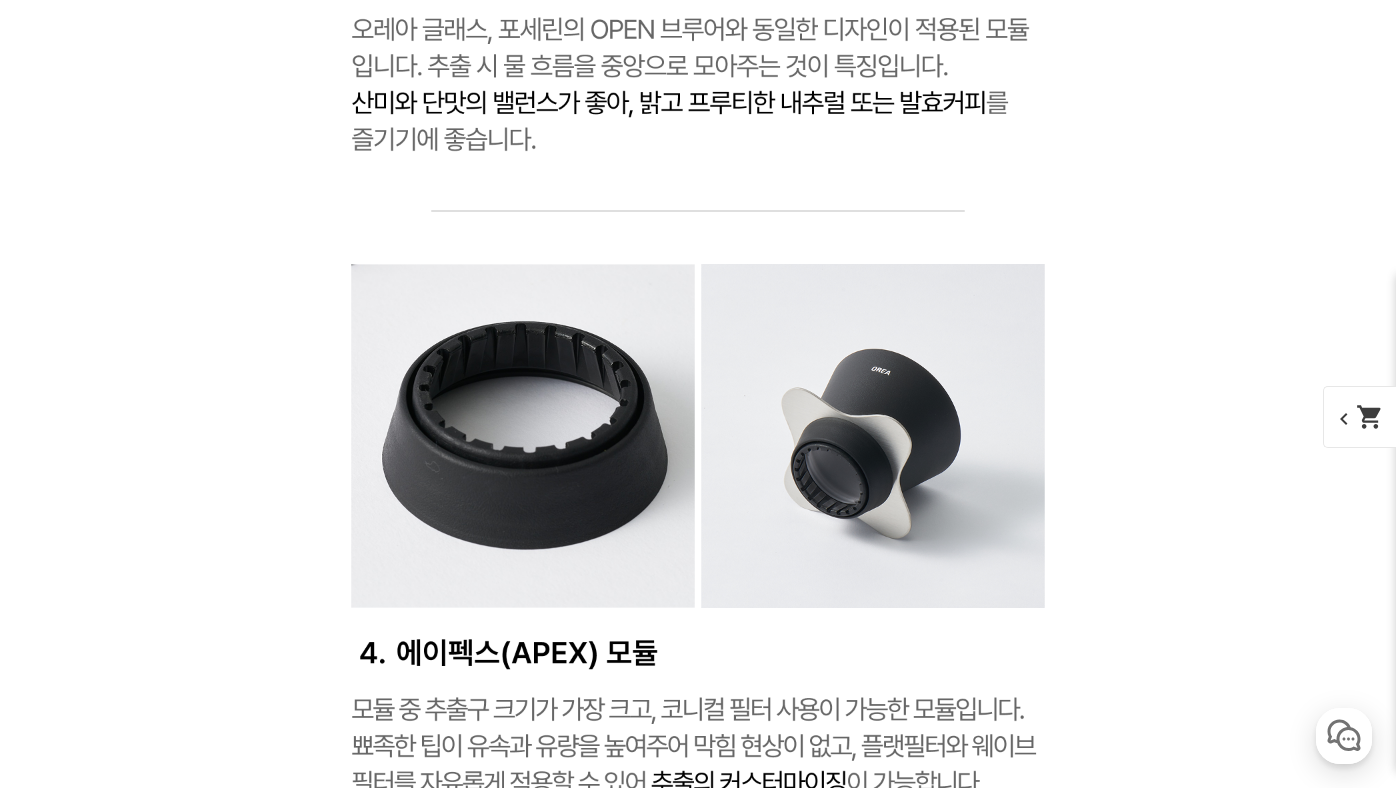 scroll, scrollTop: 13470, scrollLeft: 0, axis: vertical 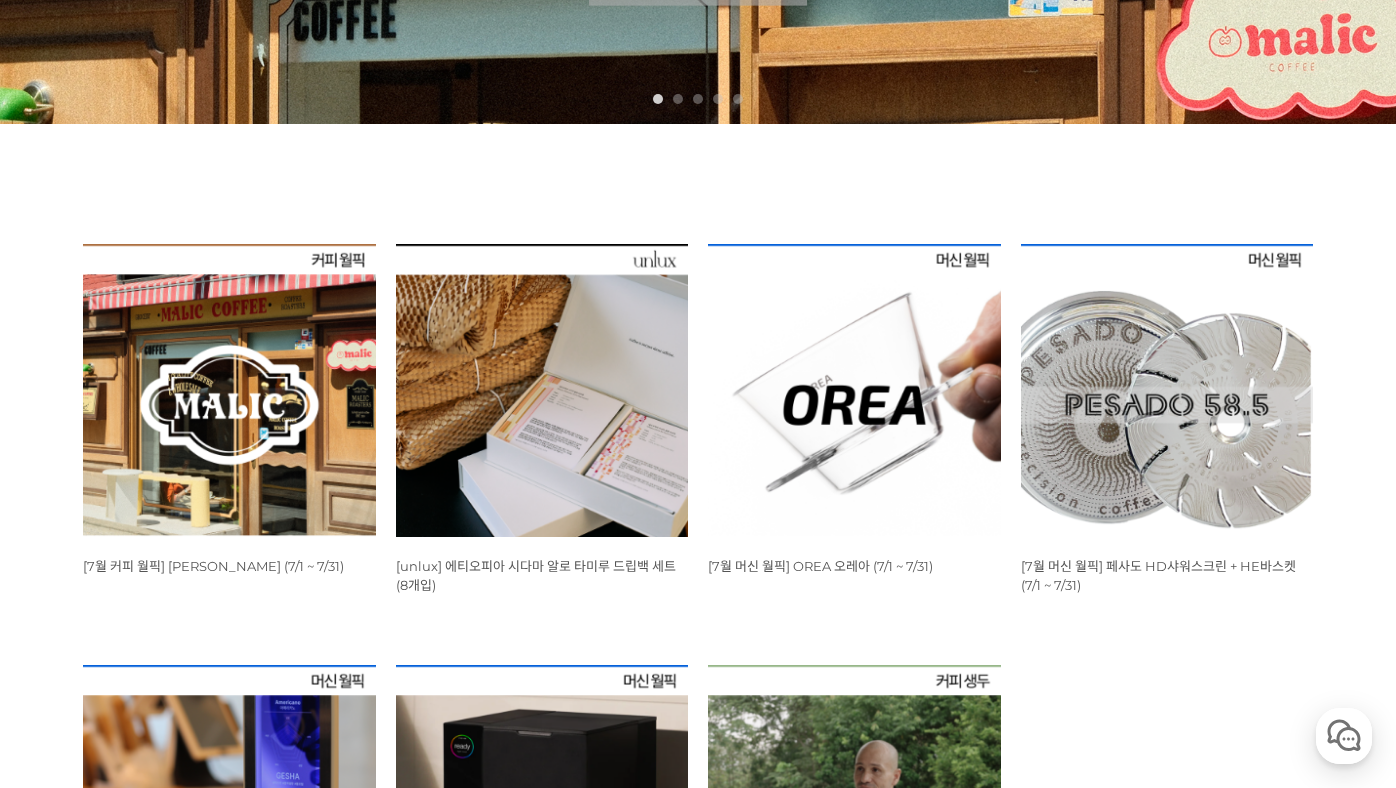 click on "[7월 머신 월픽] 페사도 HD샤워스크린 + HE바스켓 (7/1 ~ 7/31)" at bounding box center (1158, 575) 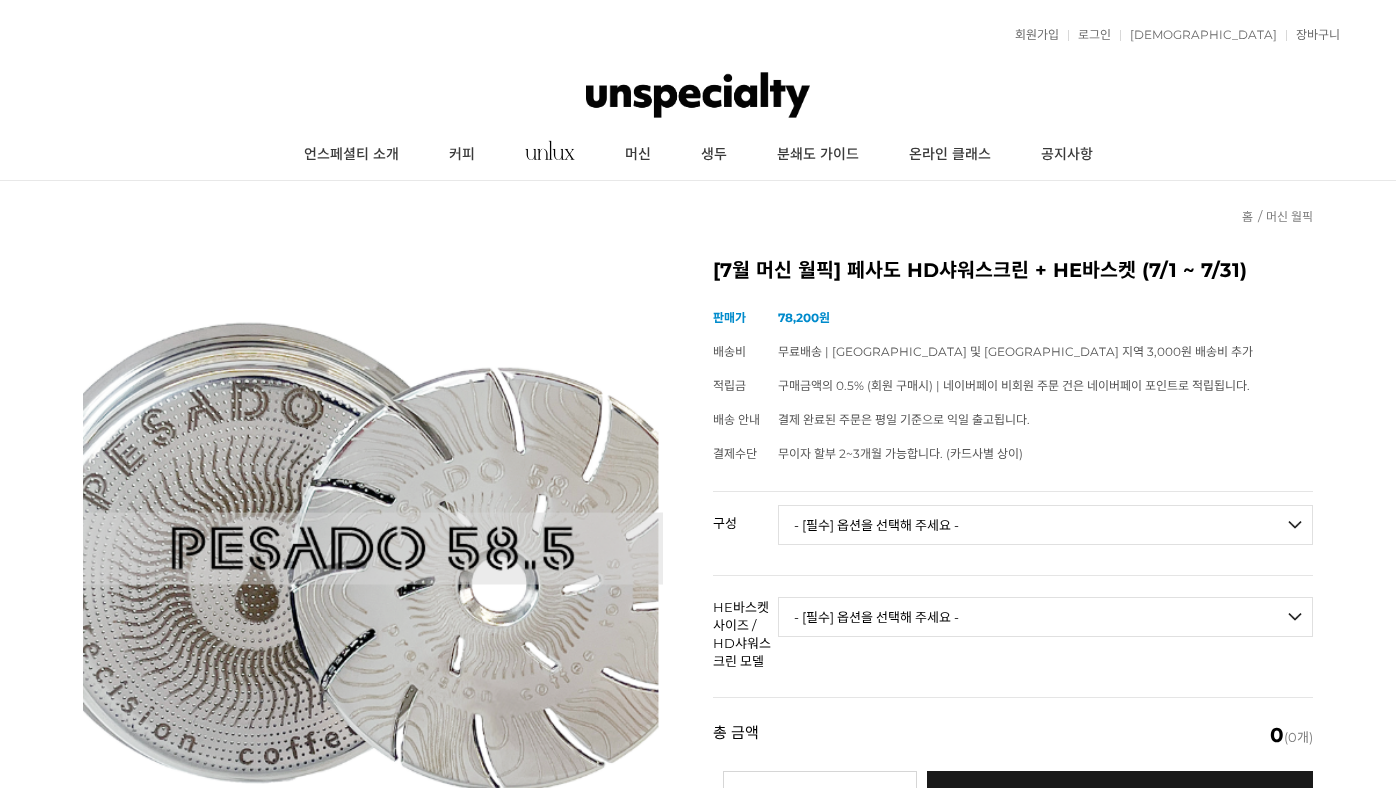 scroll, scrollTop: 0, scrollLeft: 0, axis: both 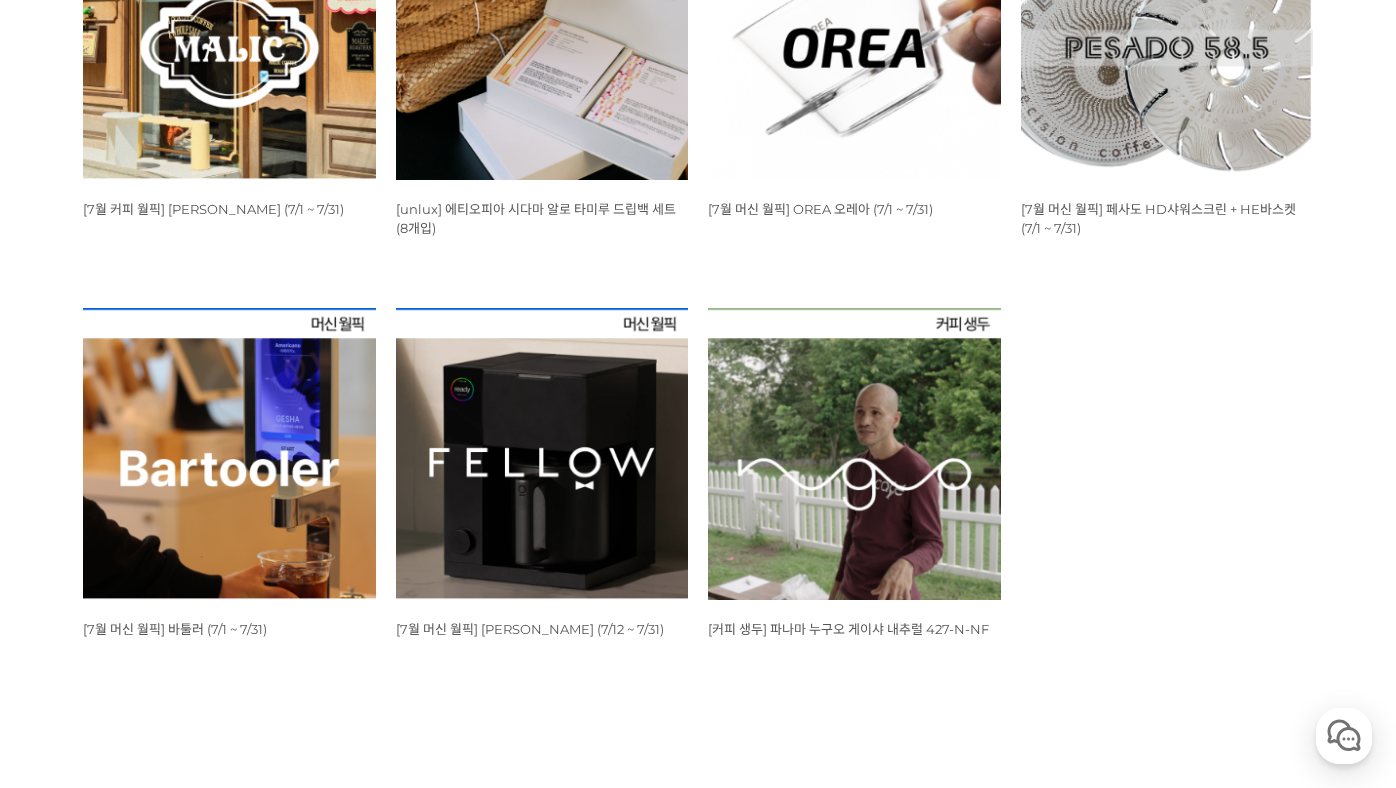 click at bounding box center (229, 454) 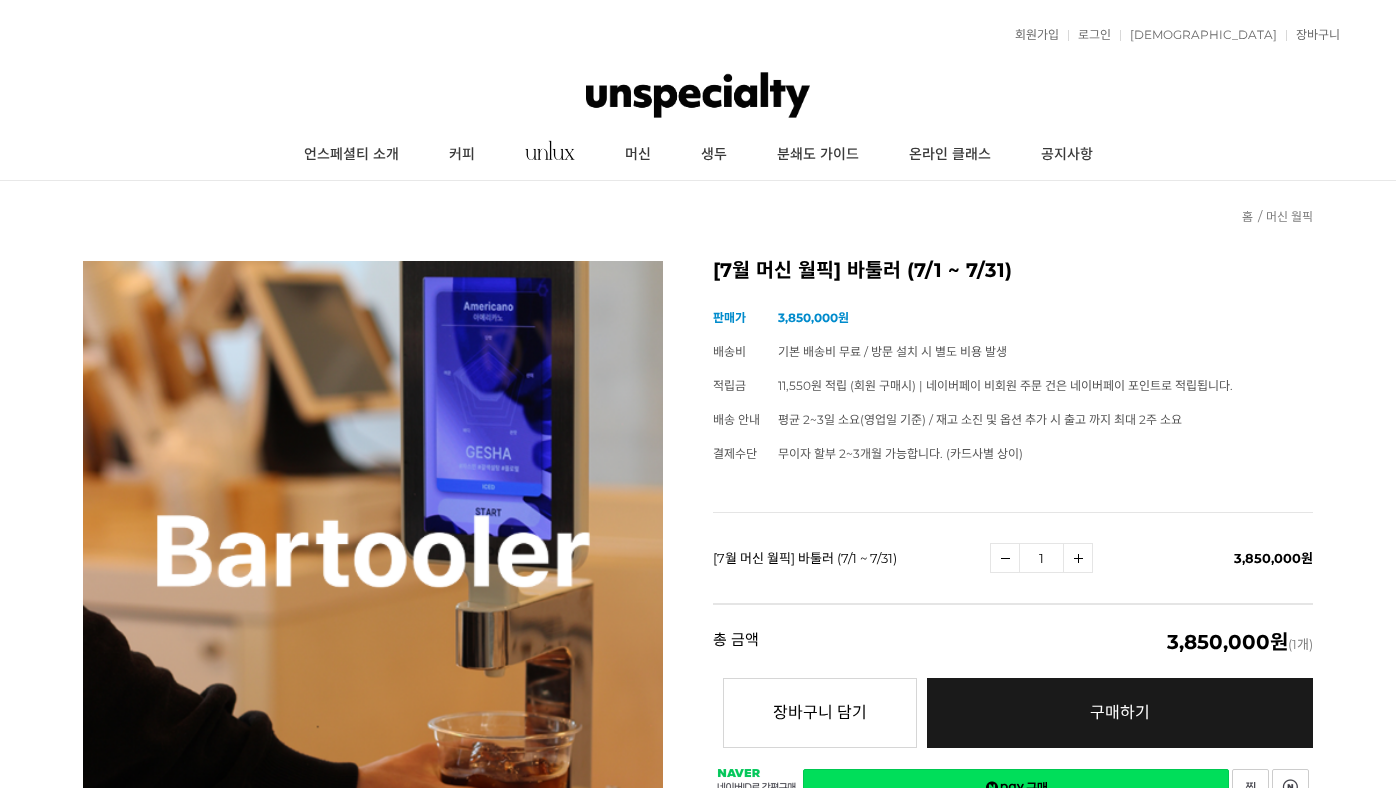 scroll, scrollTop: 0, scrollLeft: 0, axis: both 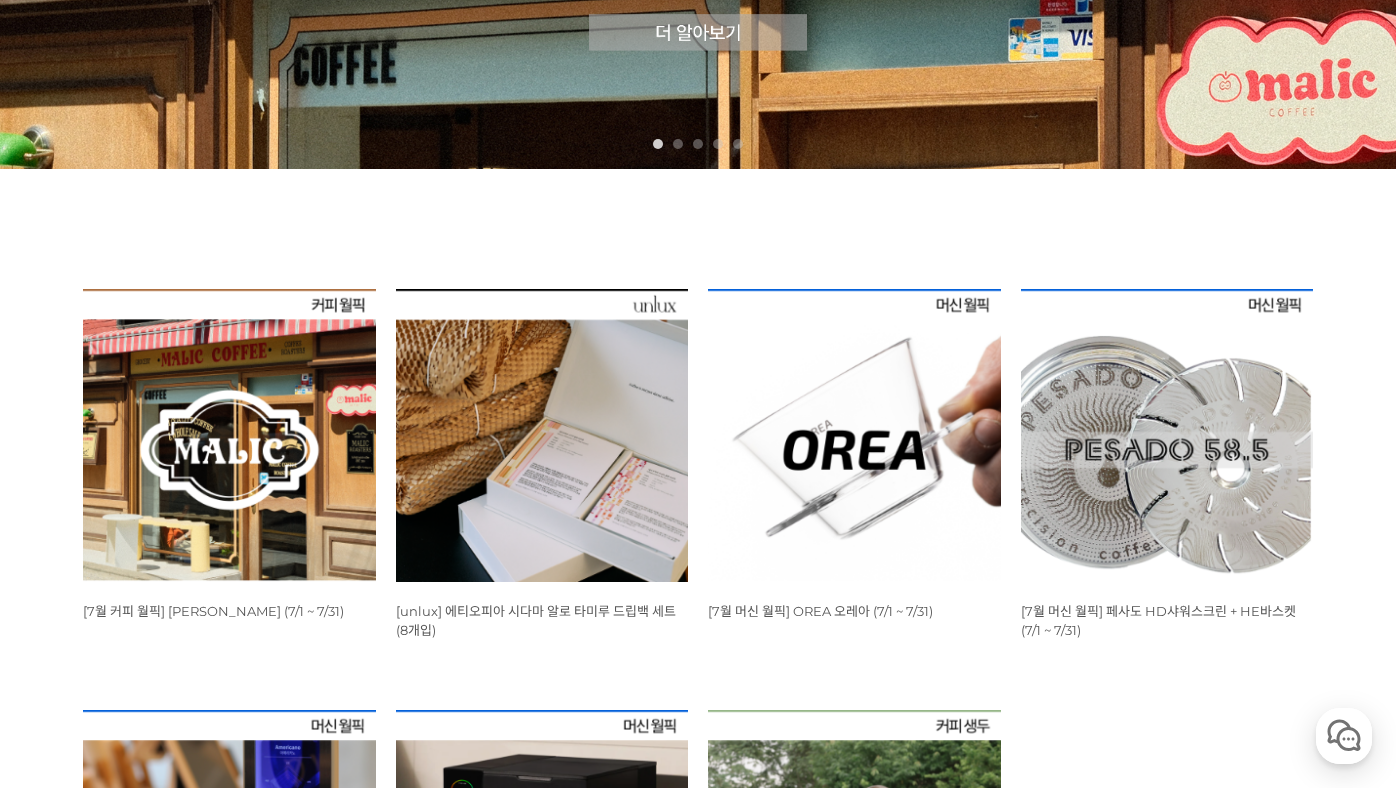 click at bounding box center [854, 435] 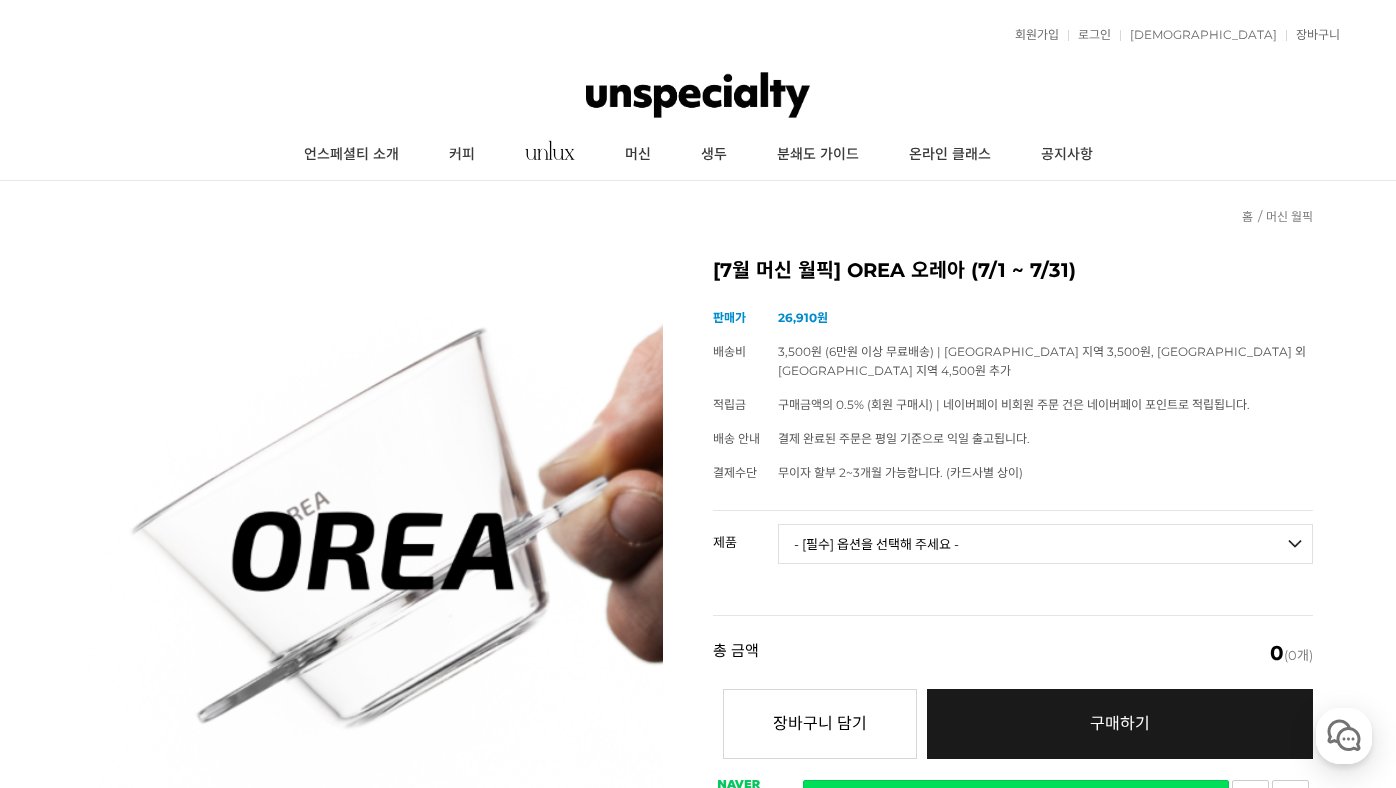 scroll, scrollTop: 0, scrollLeft: 0, axis: both 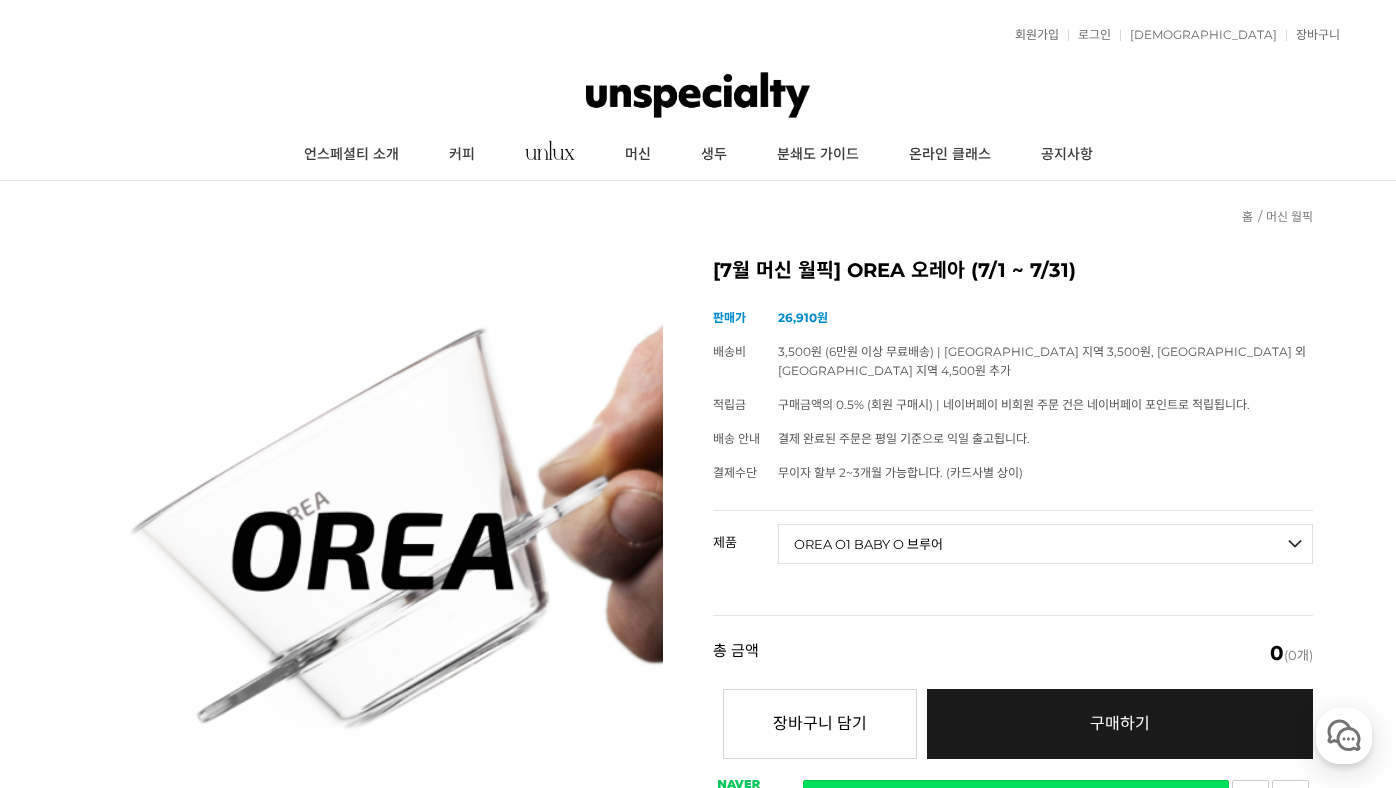 select on "*" 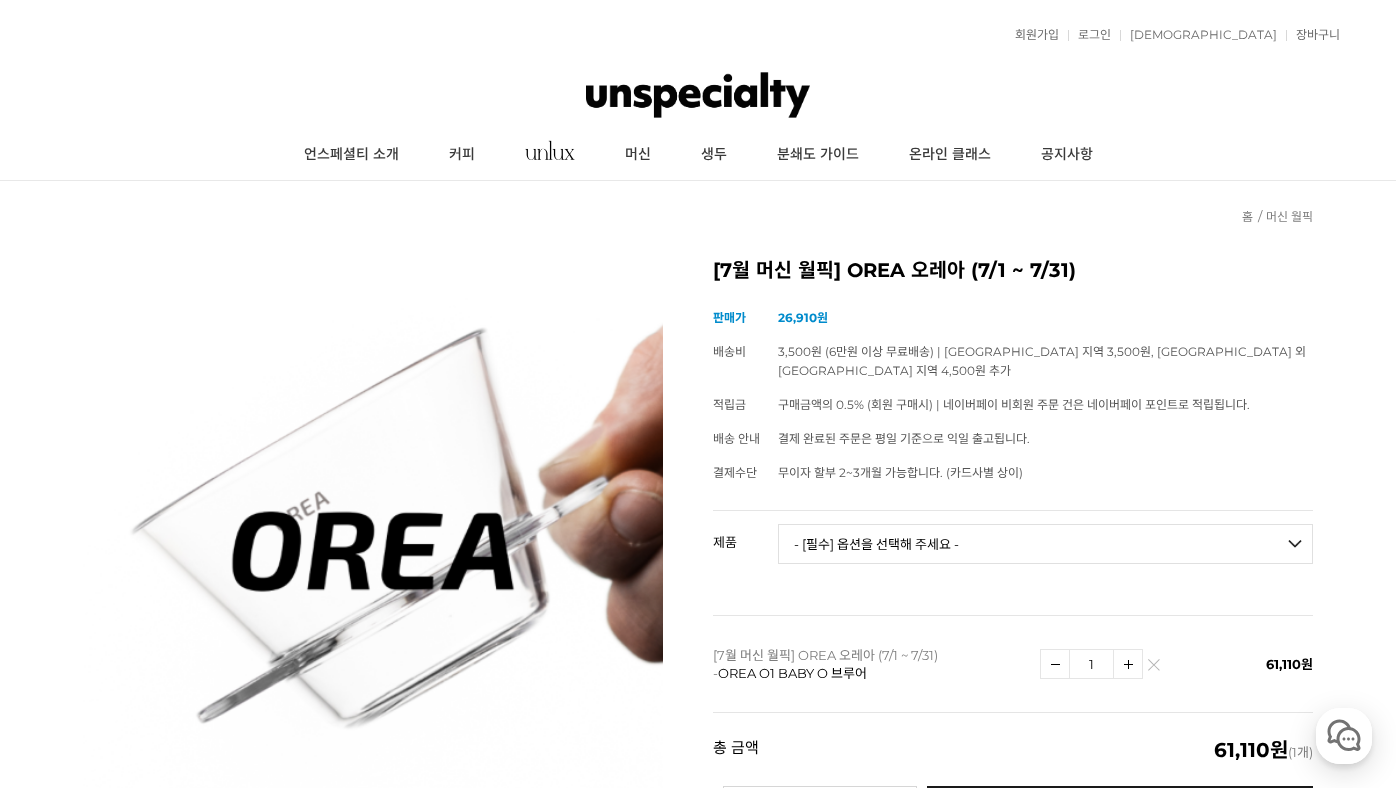 click on "[7월 머신 월픽] OREA 오레아 (7/1 ~ 7/31)
(해외배송 가능 상품)
기본 정보
상품명
[7월 머신 월픽] OREA 오레아 (7/1 ~ 7/31)
판매가" at bounding box center [698, 624] 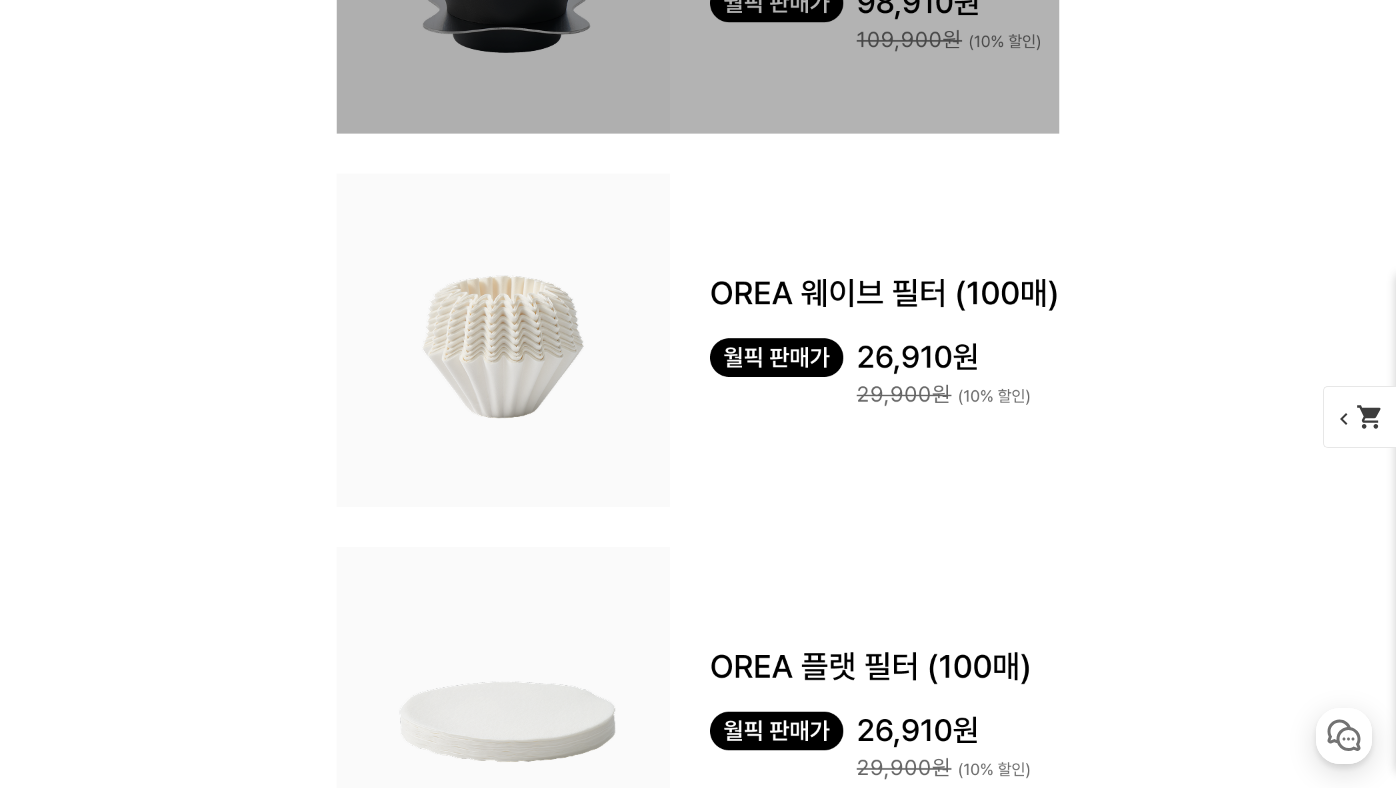 scroll, scrollTop: 3335, scrollLeft: 0, axis: vertical 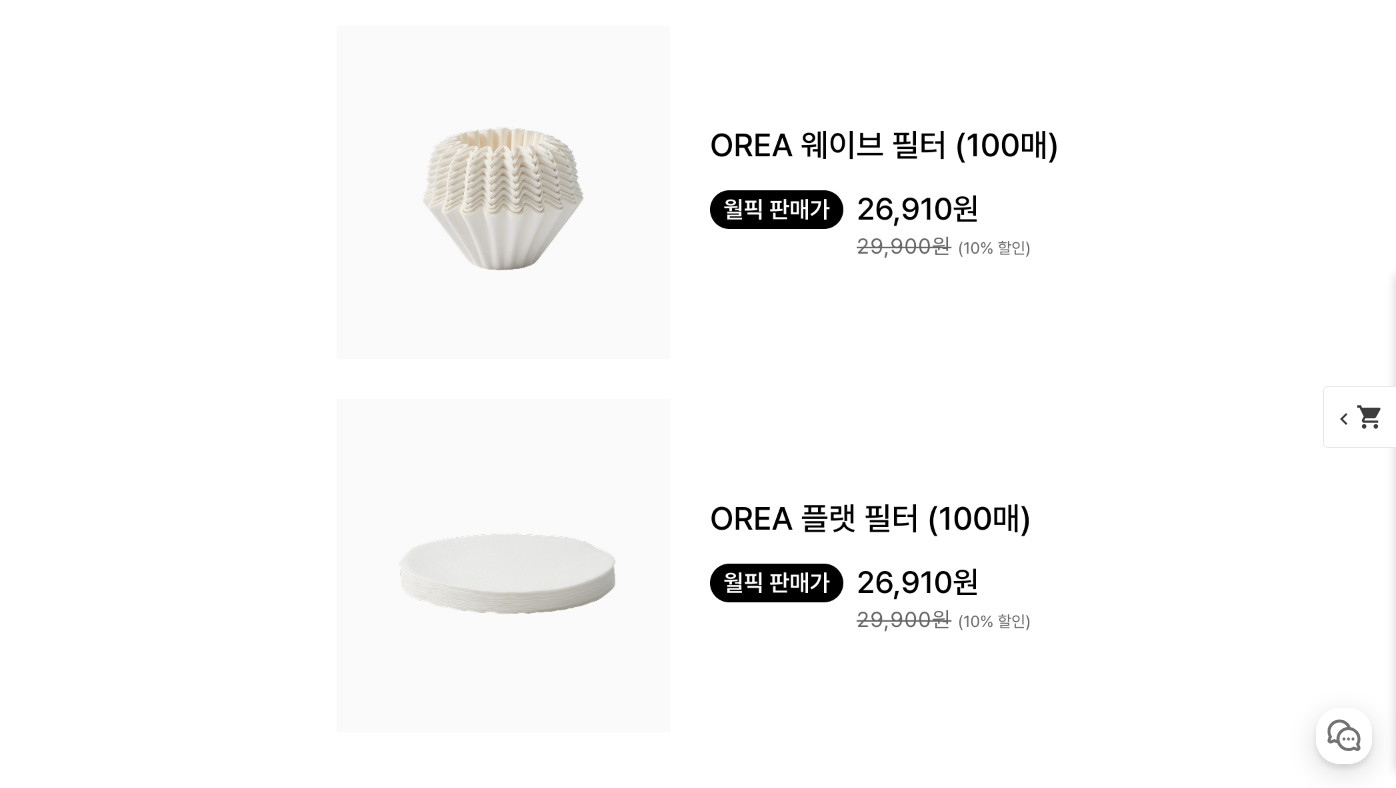 click at bounding box center (698, -697) 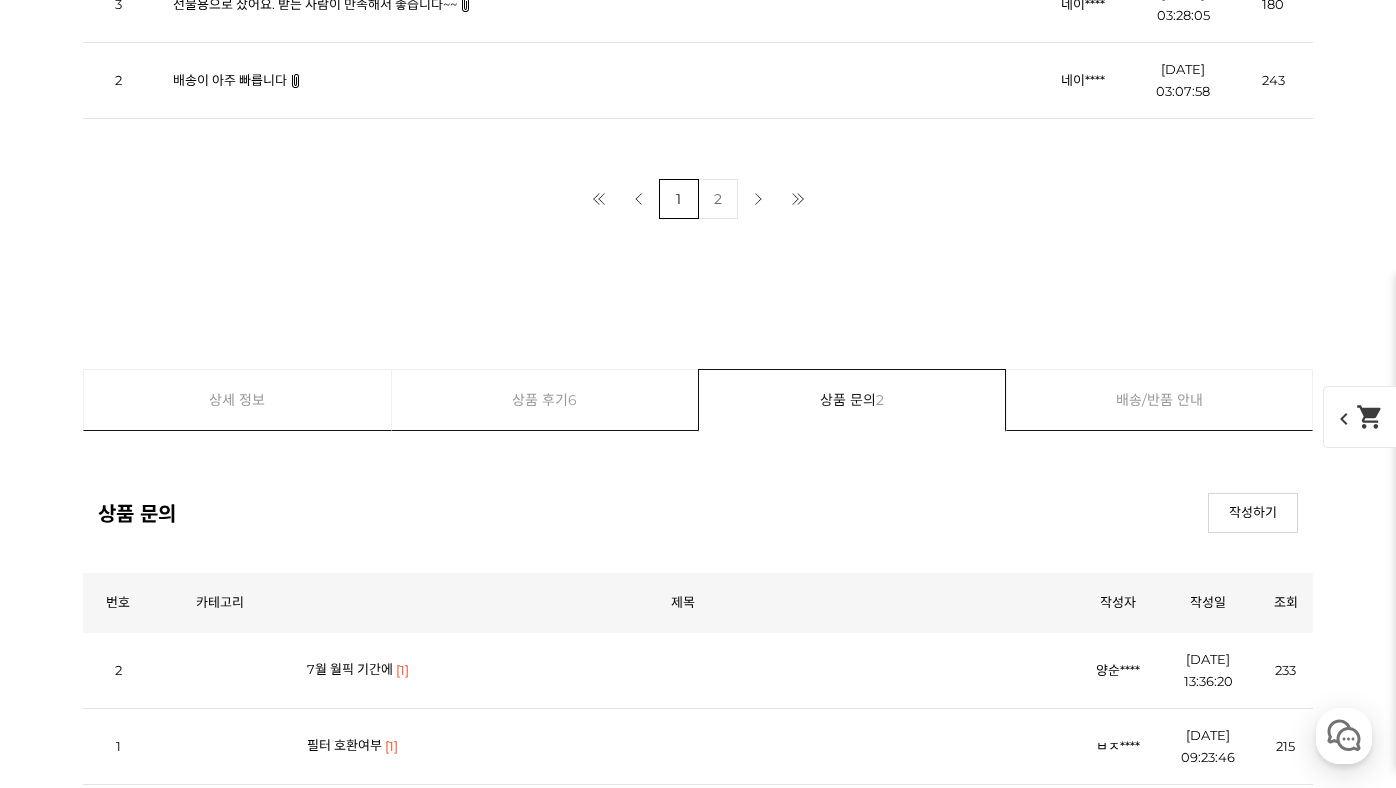 scroll, scrollTop: 27430, scrollLeft: 0, axis: vertical 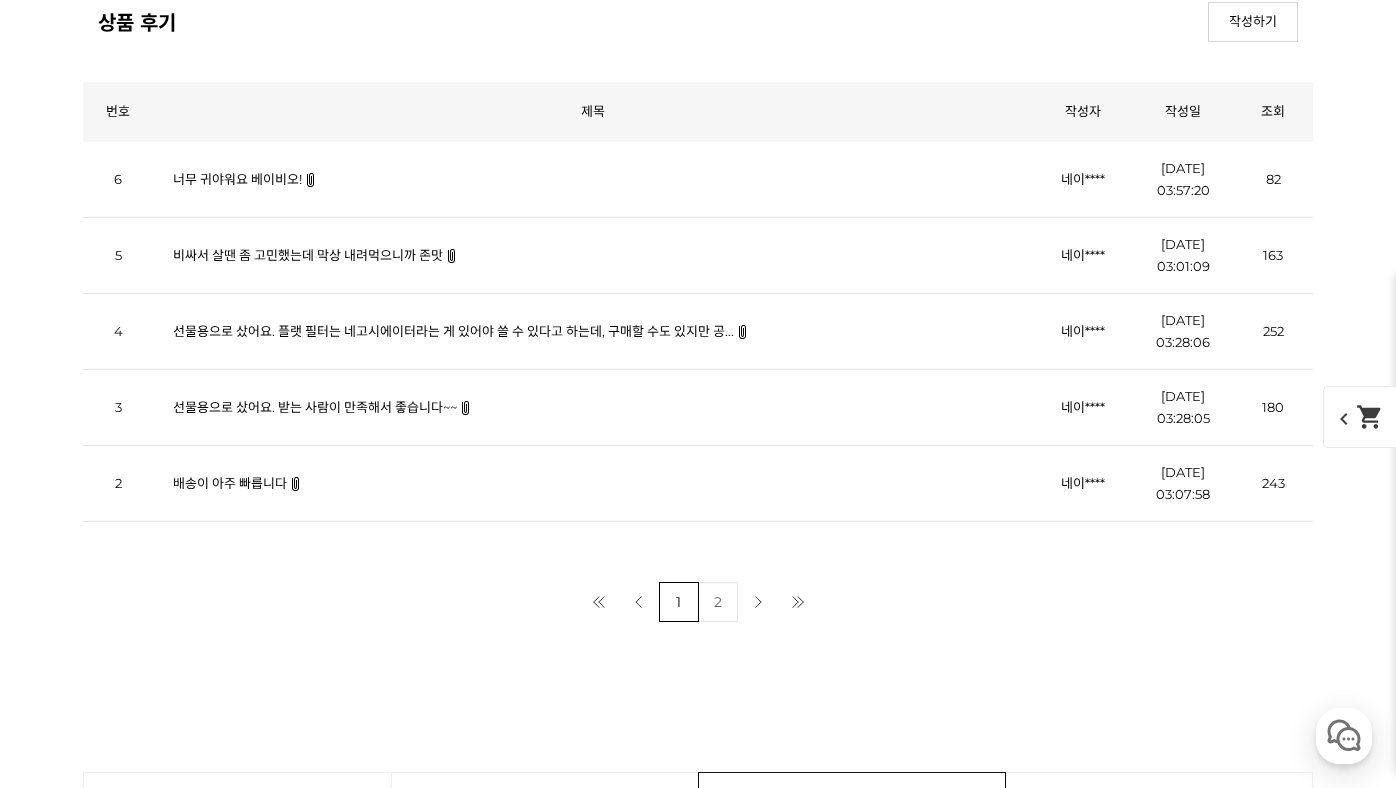 click on "비싸서 살땐 좀 고민했는데 막상 내려먹으니까 존맛" at bounding box center [308, 255] 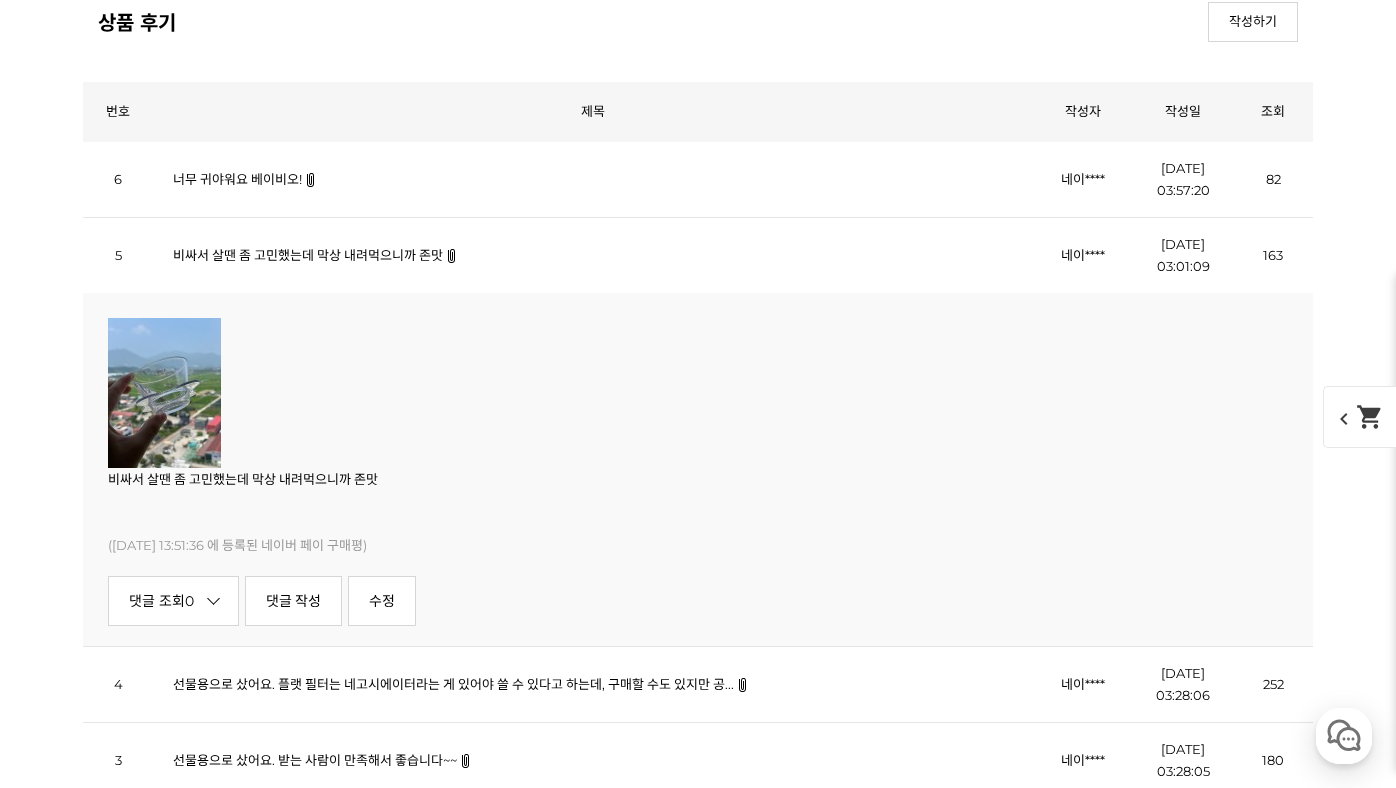 click on "너무 귀야워요 베이비오!" at bounding box center [237, 179] 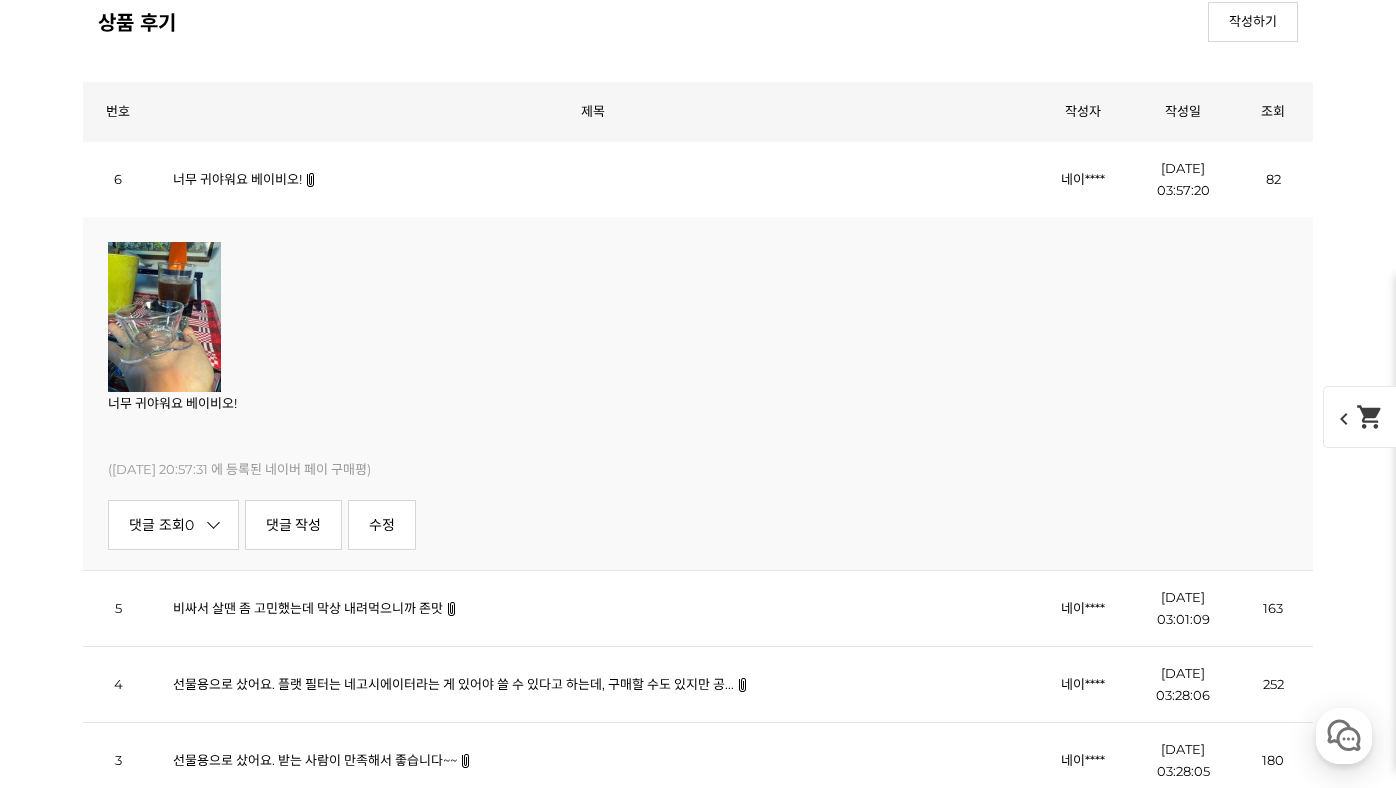 click at bounding box center [164, 317] 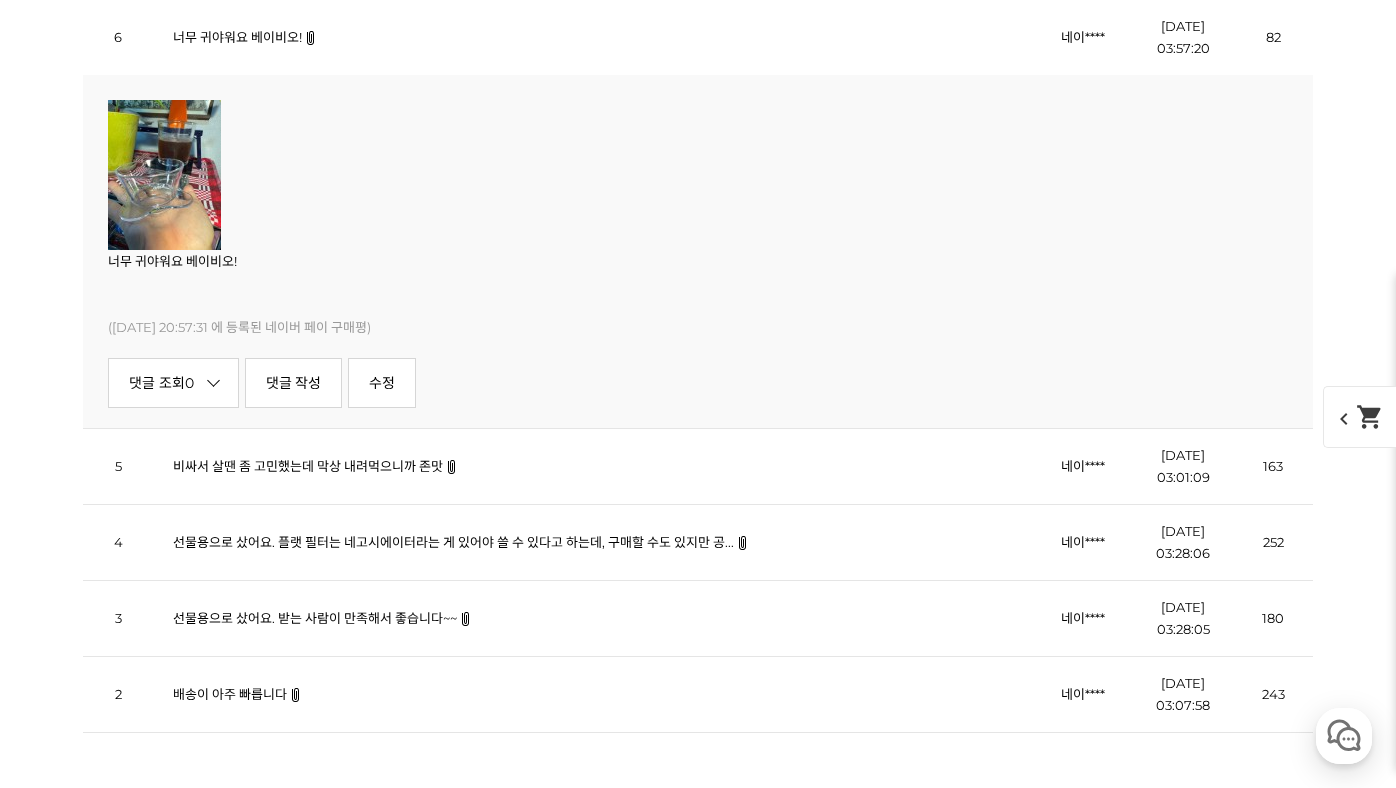 scroll, scrollTop: 27645, scrollLeft: 0, axis: vertical 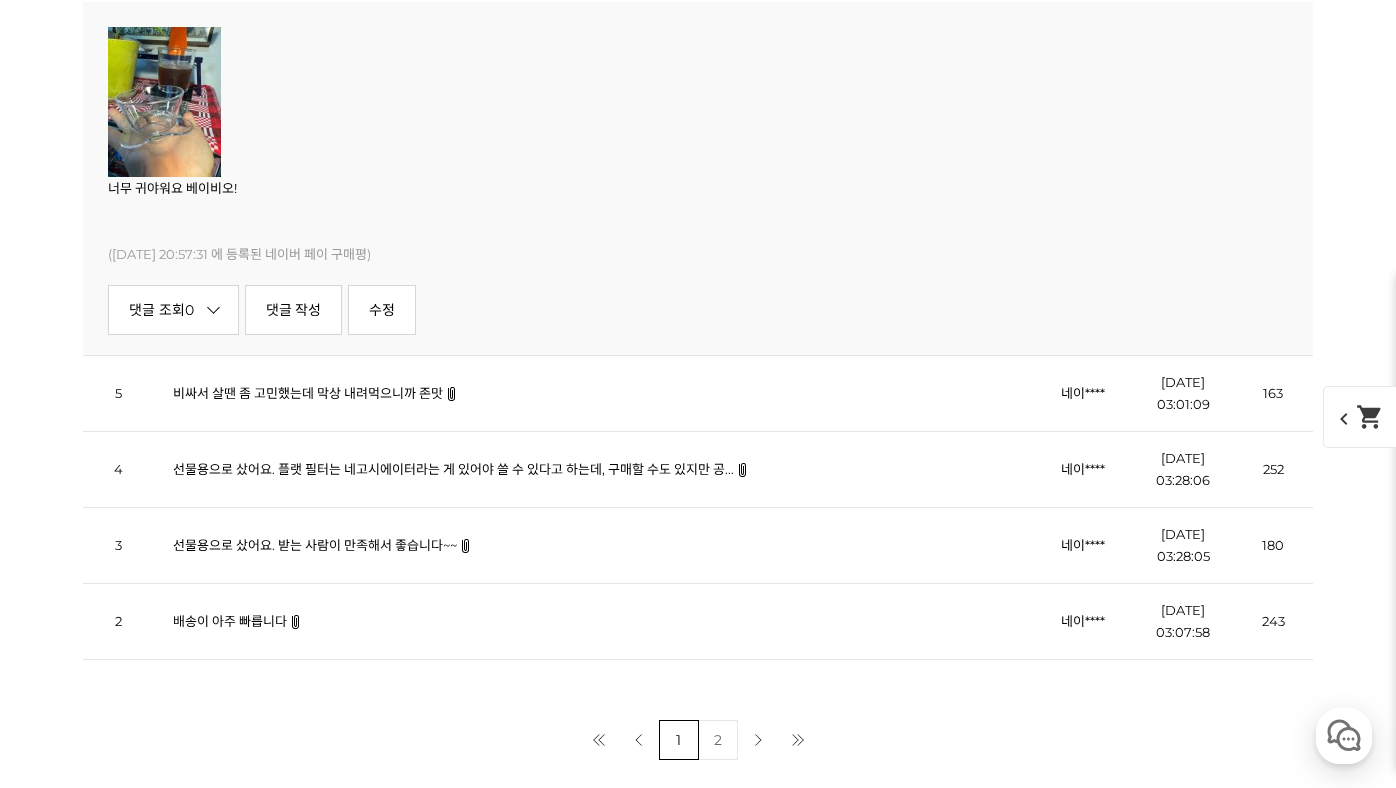 click on "선물용으로 샀어요. 플랫 필터는 네고시에이터라는 게 있어야 쓸 수 있다고 하는데, 구매할 수도 있지만 공..." at bounding box center [453, 469] 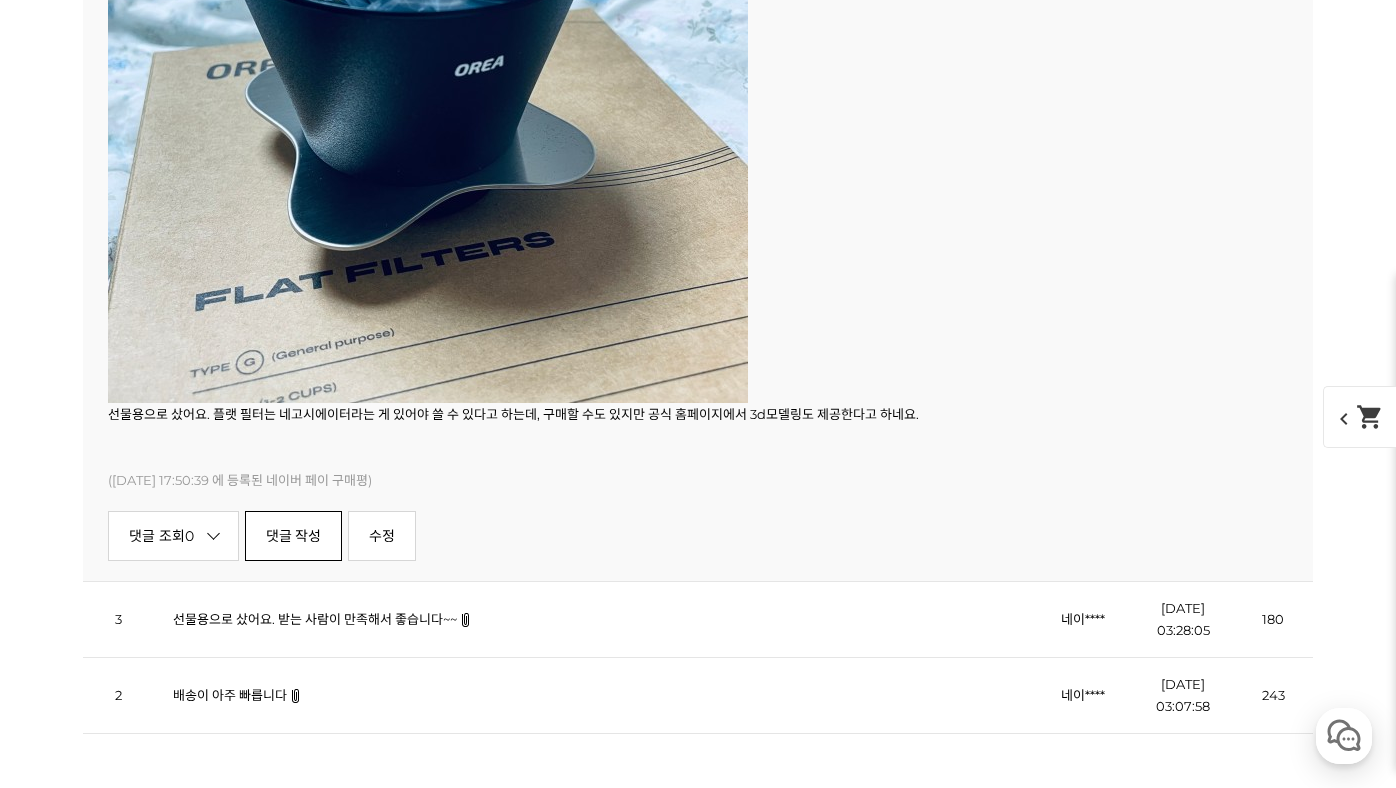 scroll, scrollTop: 28219, scrollLeft: 0, axis: vertical 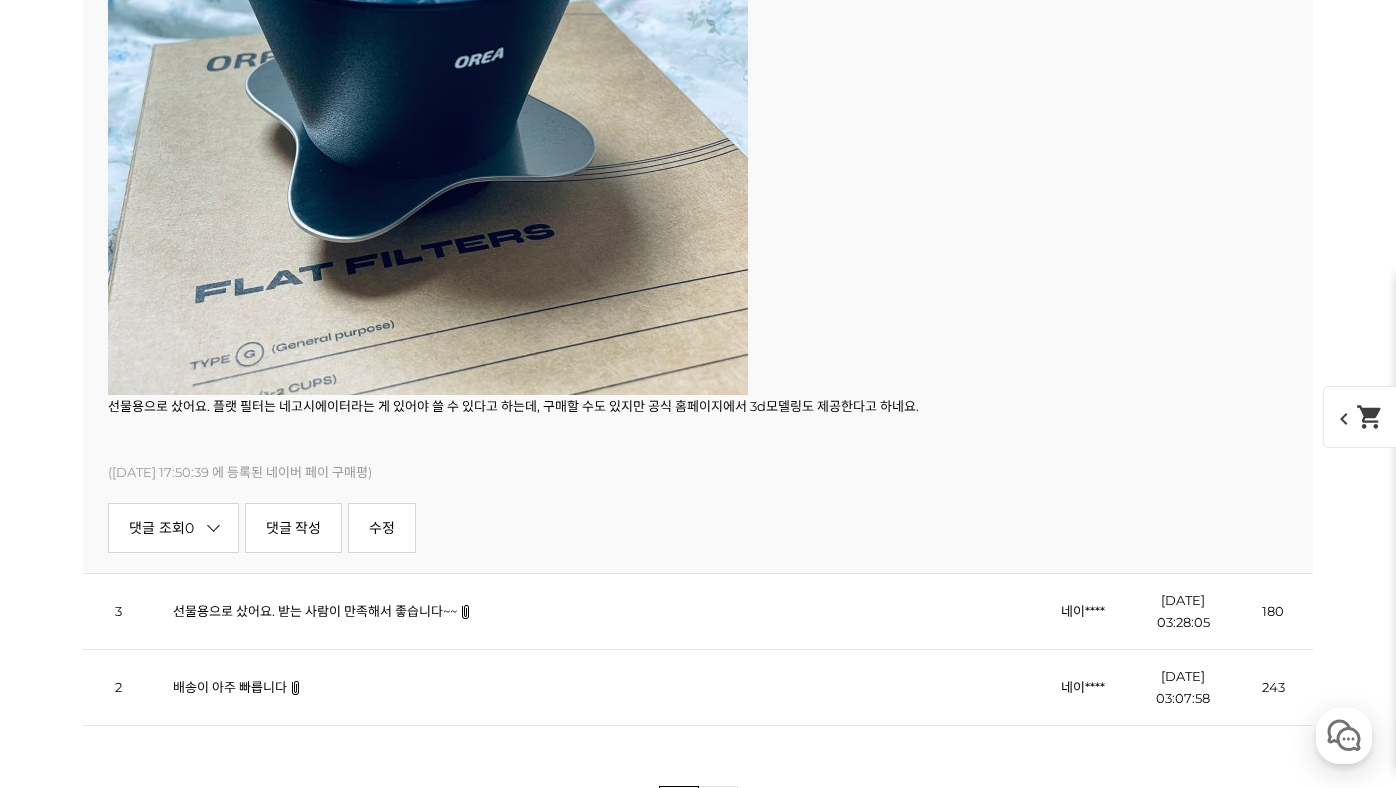 click on "선물용으로 샀어요. 받는 사람이 만족해서 좋습니다~~" at bounding box center [593, 611] 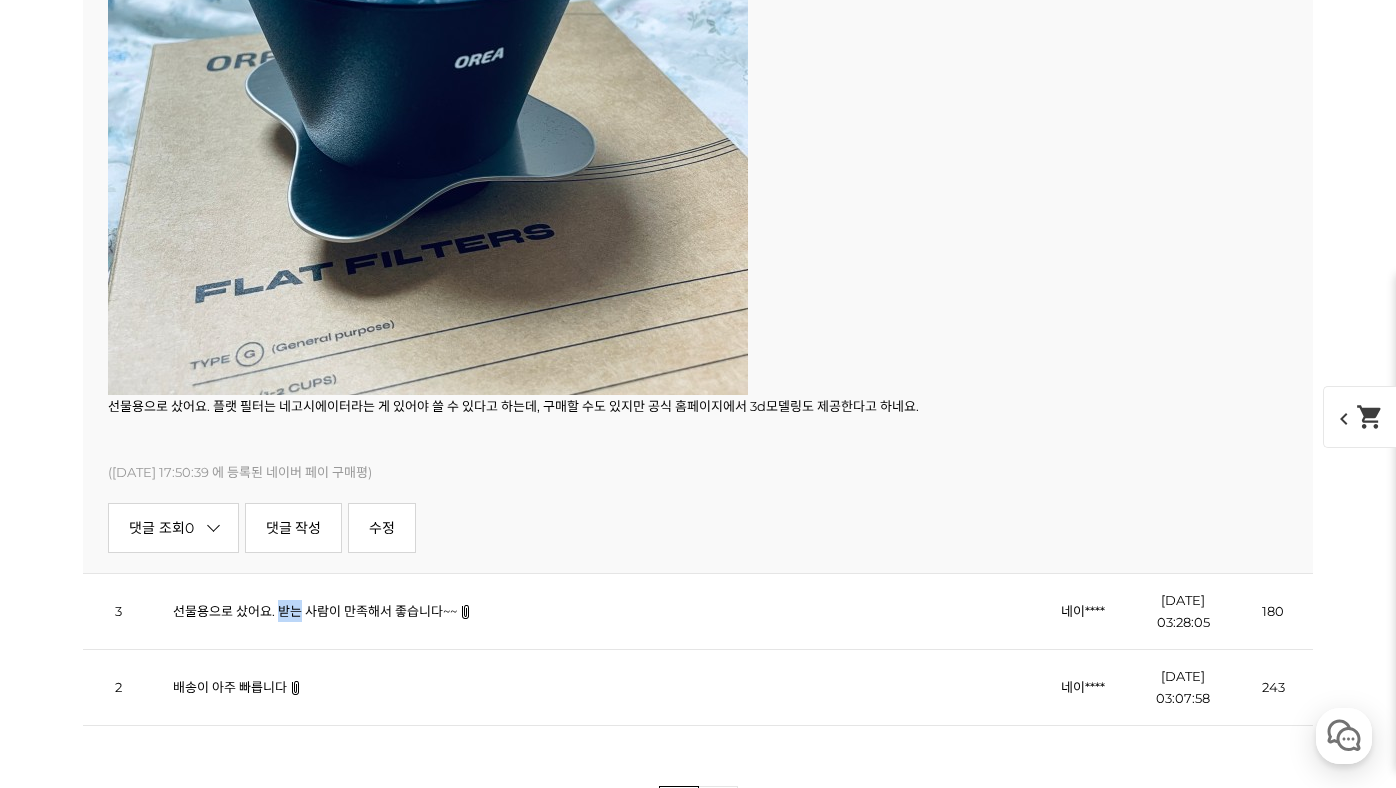 click on "선물용으로 샀어요. 받는 사람이 만족해서 좋습니다~~" at bounding box center [315, 611] 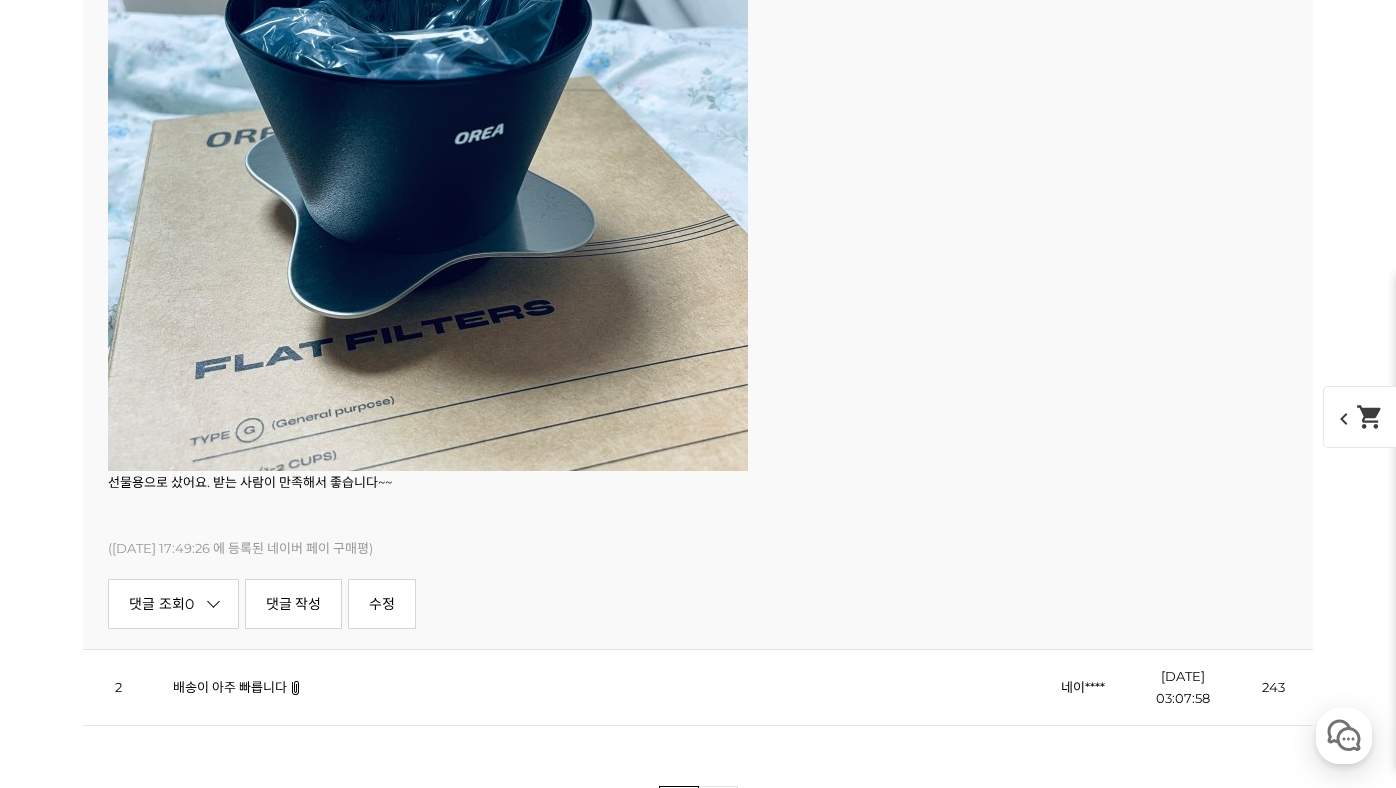 click on "배송이 아주 빠릅니다" at bounding box center (230, 687) 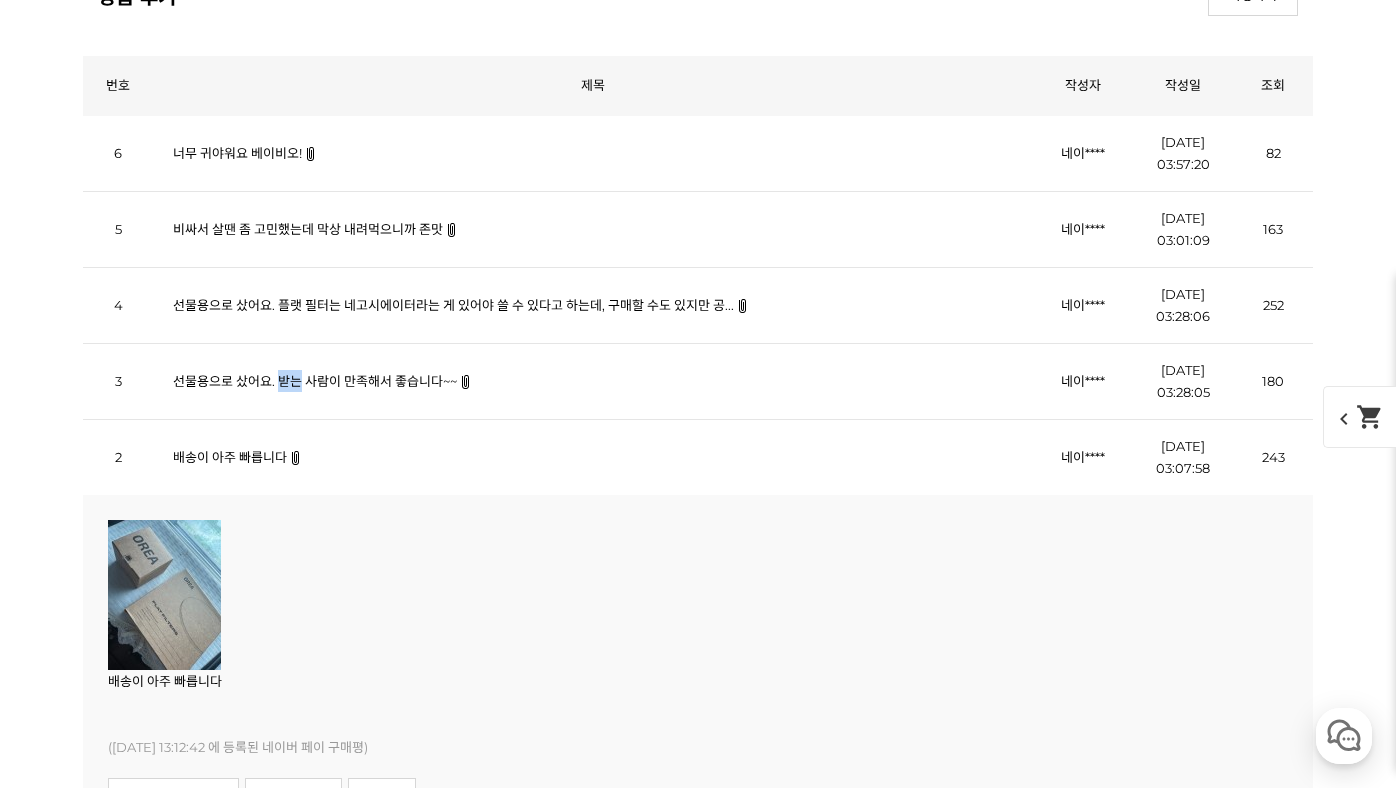 scroll, scrollTop: 27427, scrollLeft: 0, axis: vertical 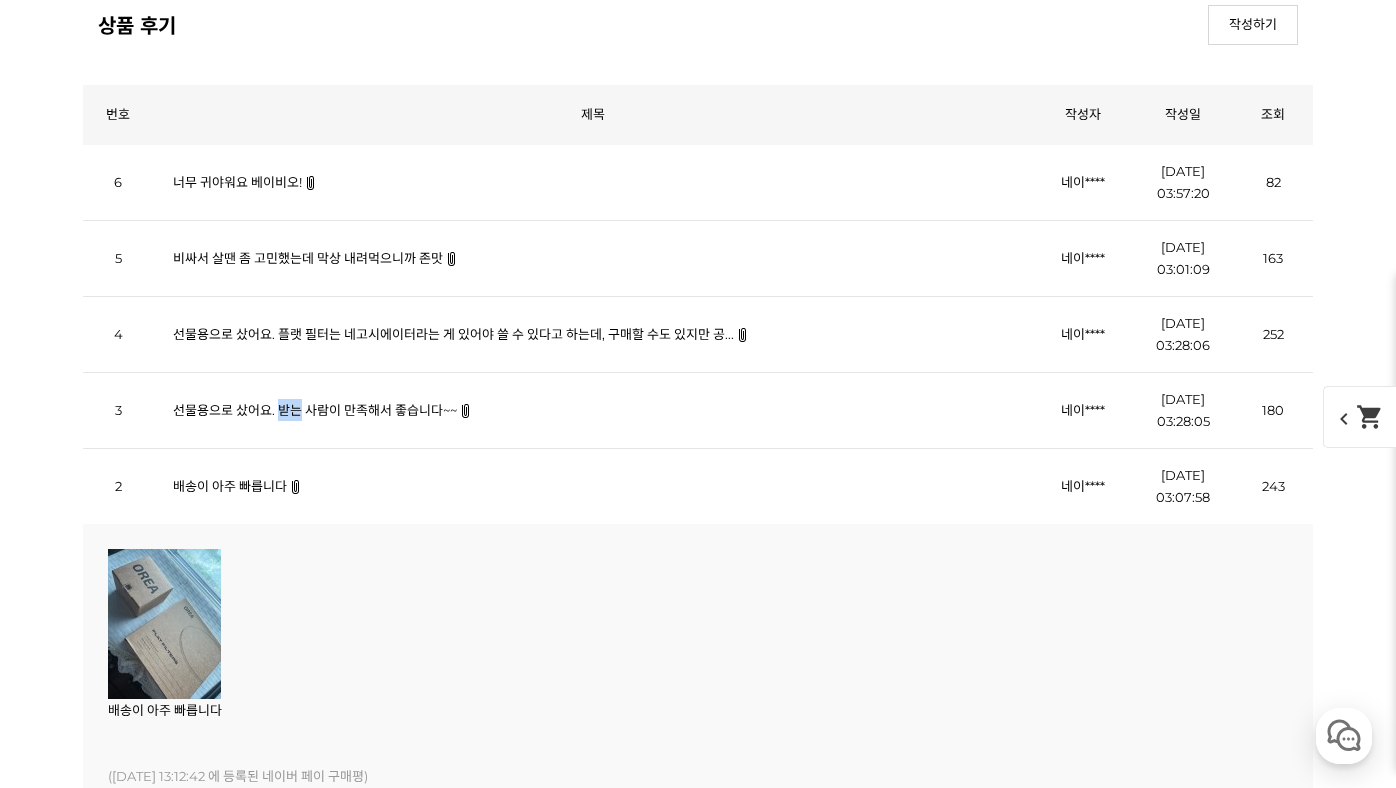 click on "너무 귀야워요 베이비오!" at bounding box center [593, 183] 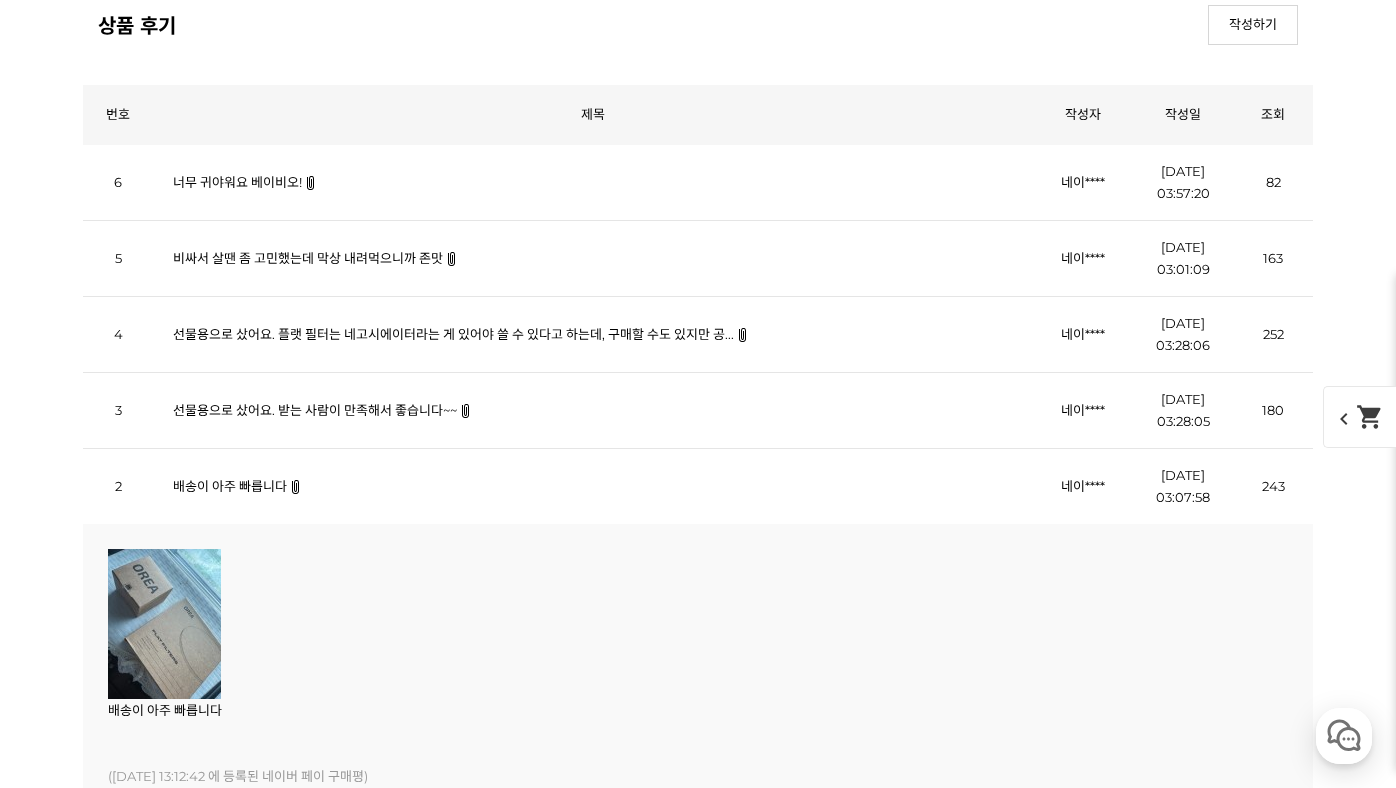 click on "너무 귀야워요 베이비오!" at bounding box center (237, 182) 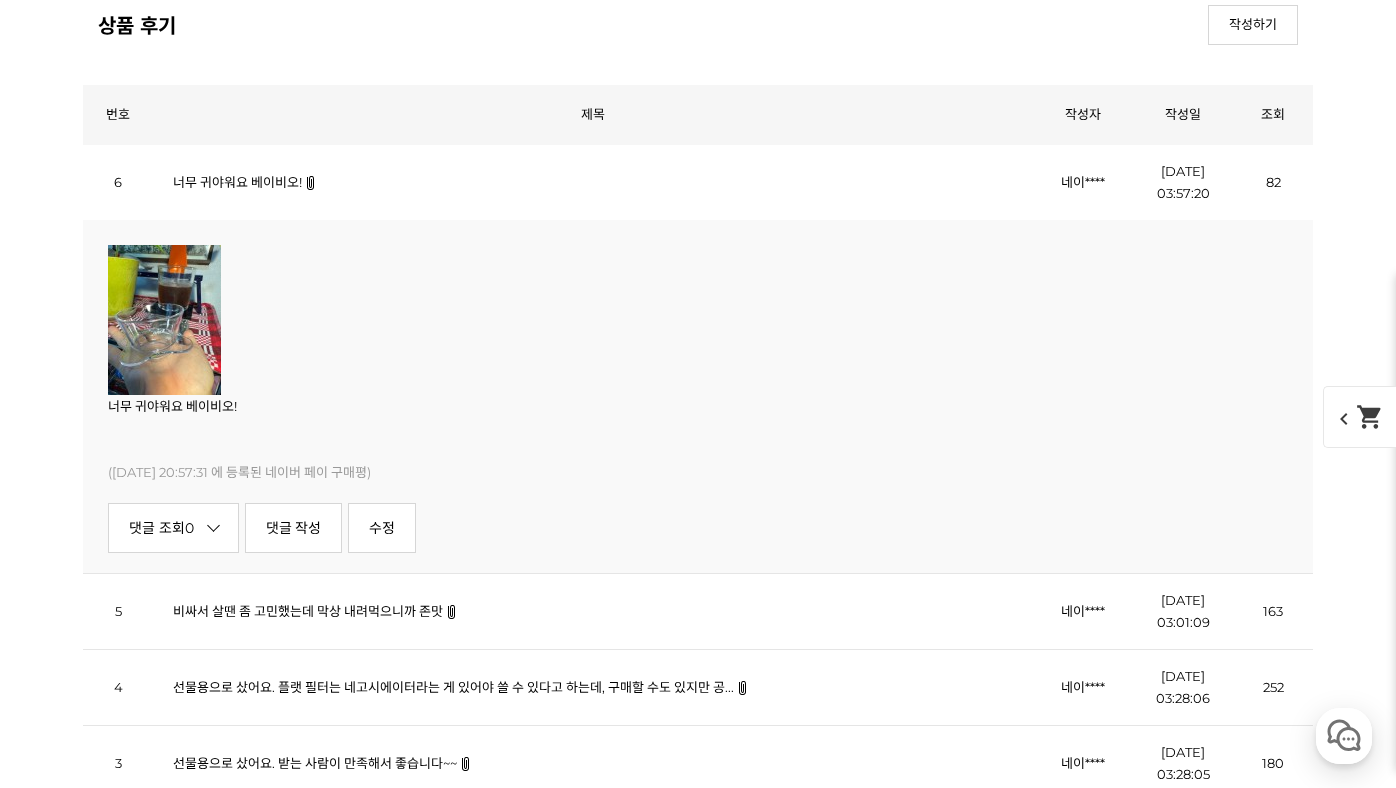 click on "비싸서 살땐 좀 고민했는데 막상 내려먹으니까 존맛" at bounding box center [308, 611] 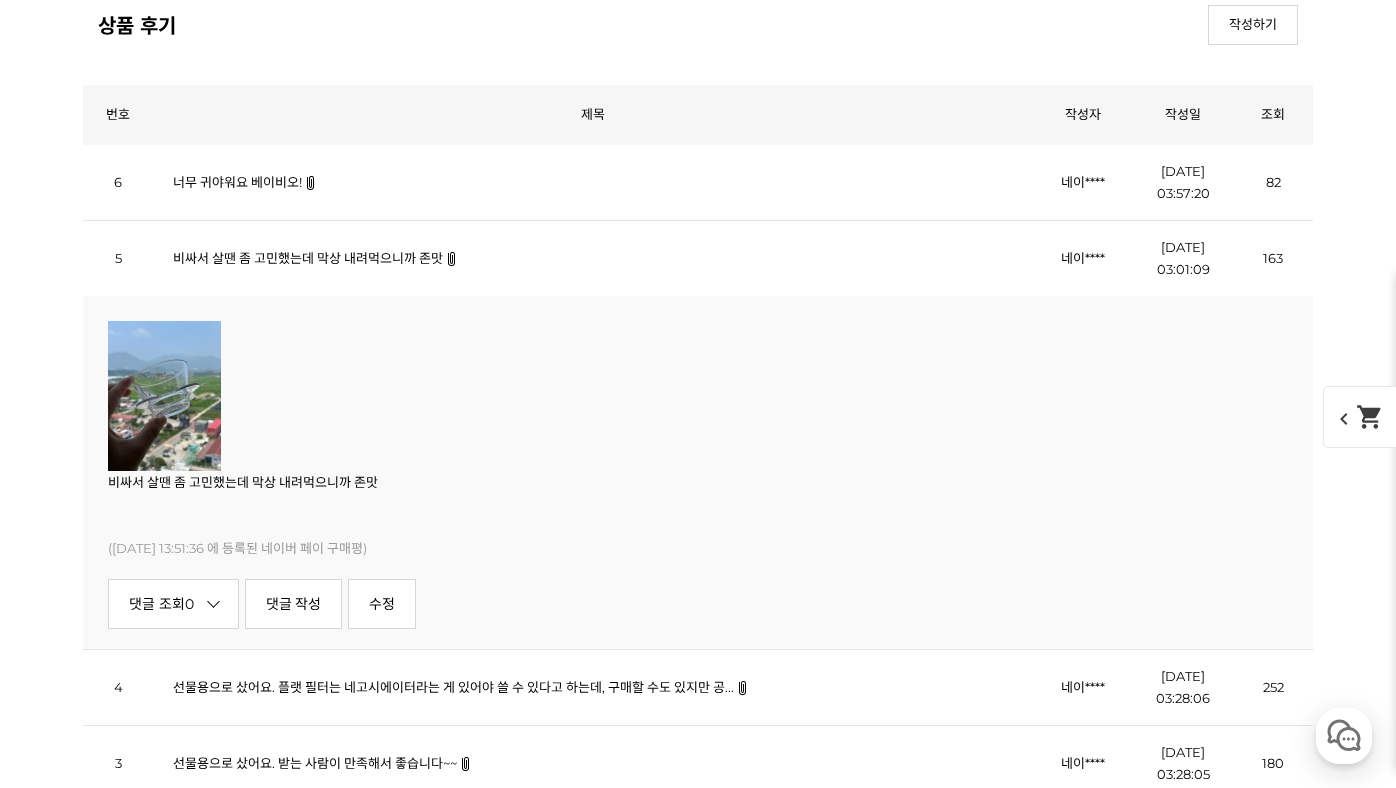 click at bounding box center [164, 396] 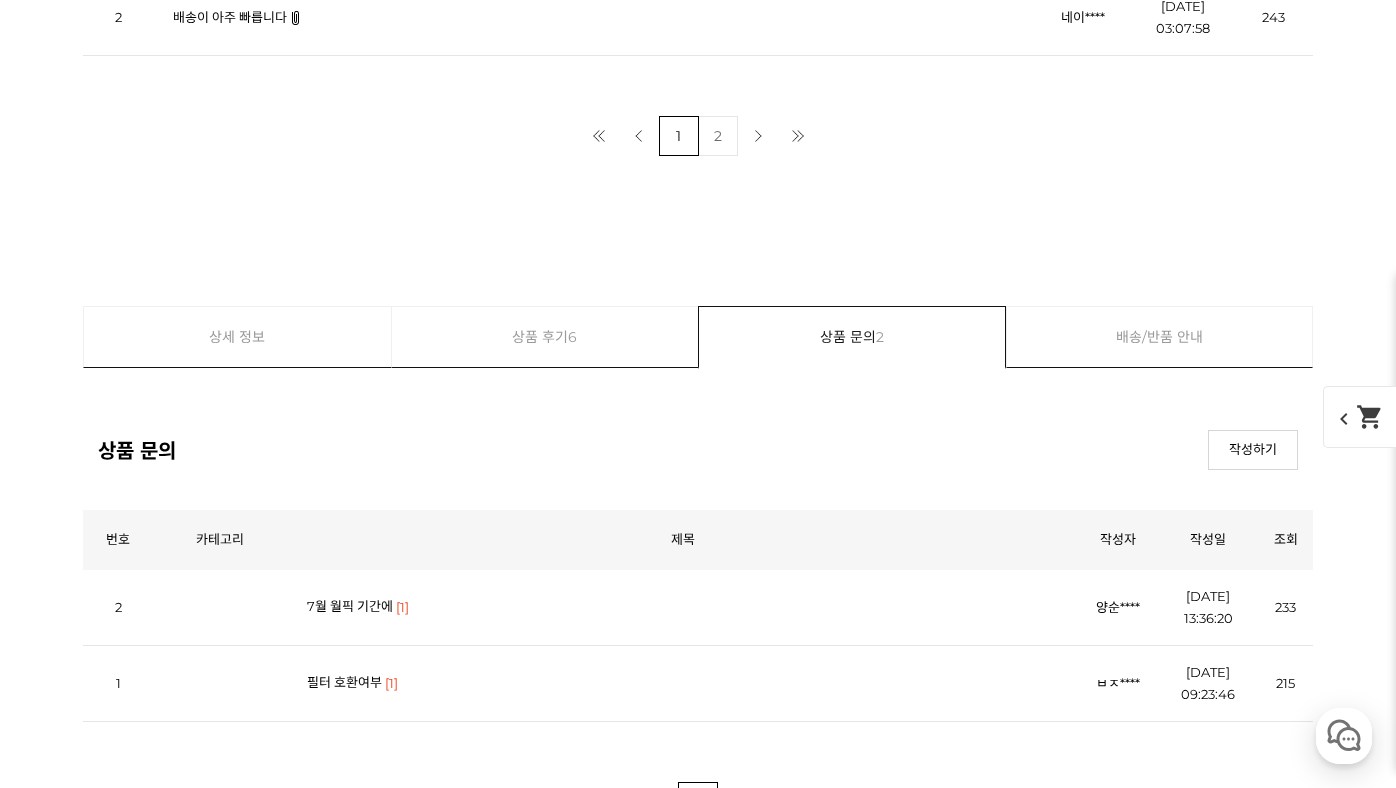 scroll, scrollTop: 28681, scrollLeft: 0, axis: vertical 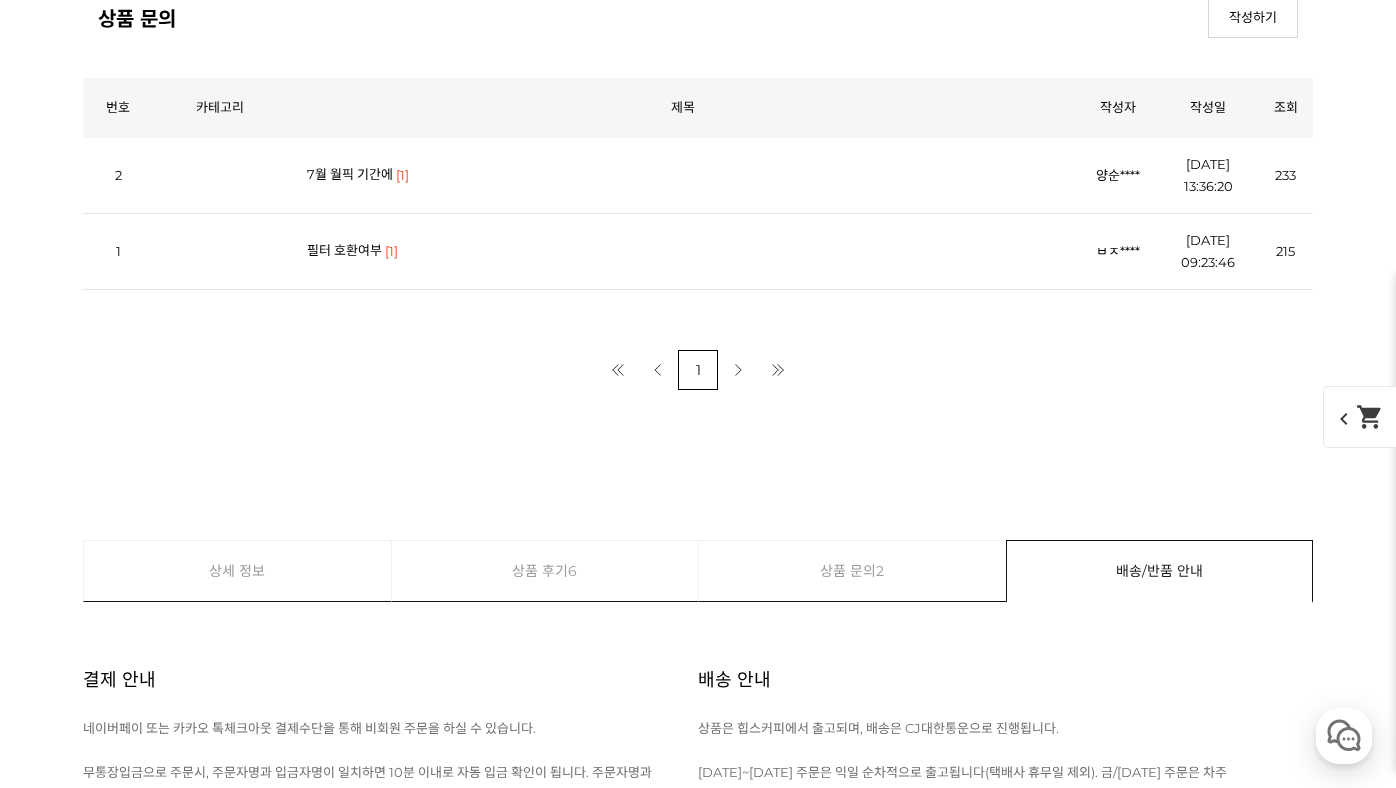 click on "필터 호환여부" at bounding box center (344, 250) 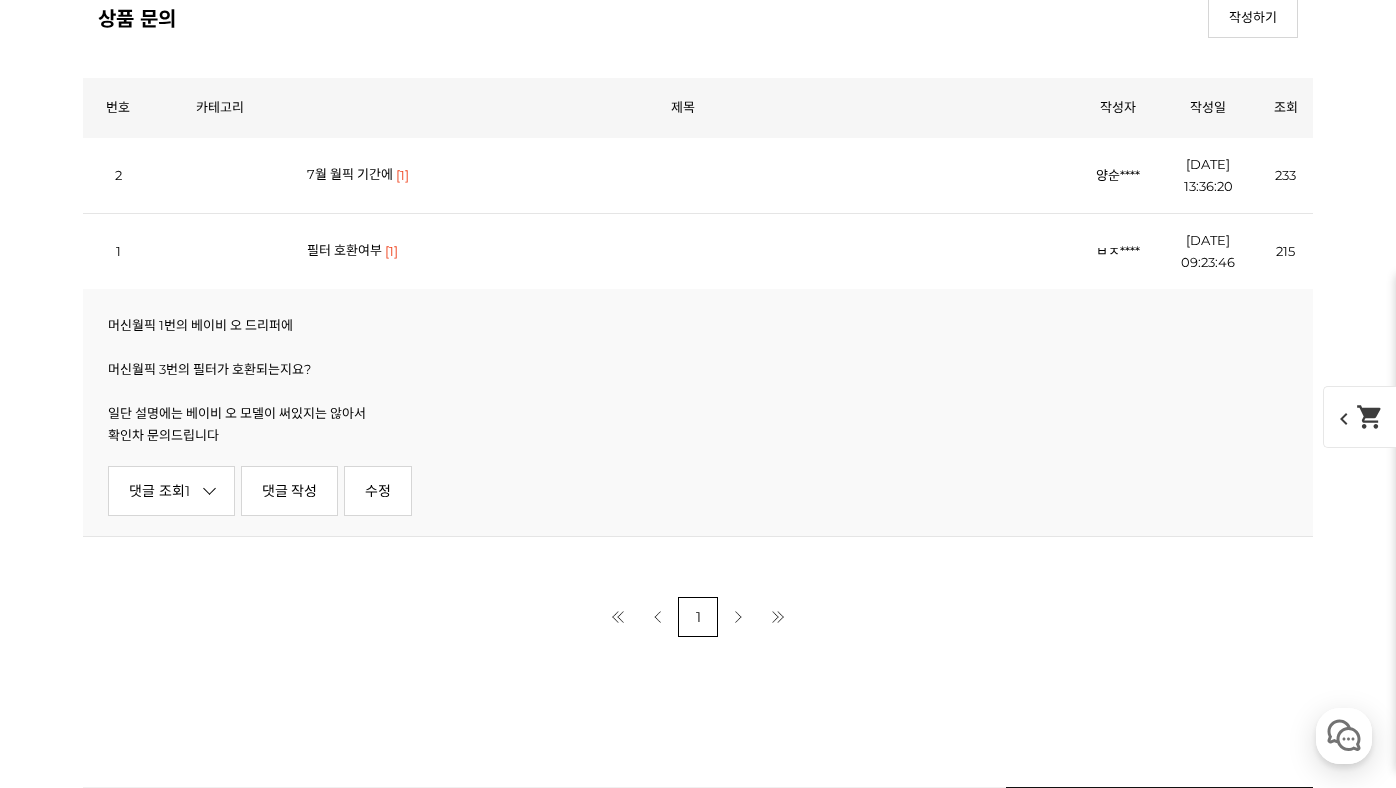 click at bounding box center (698, 347) 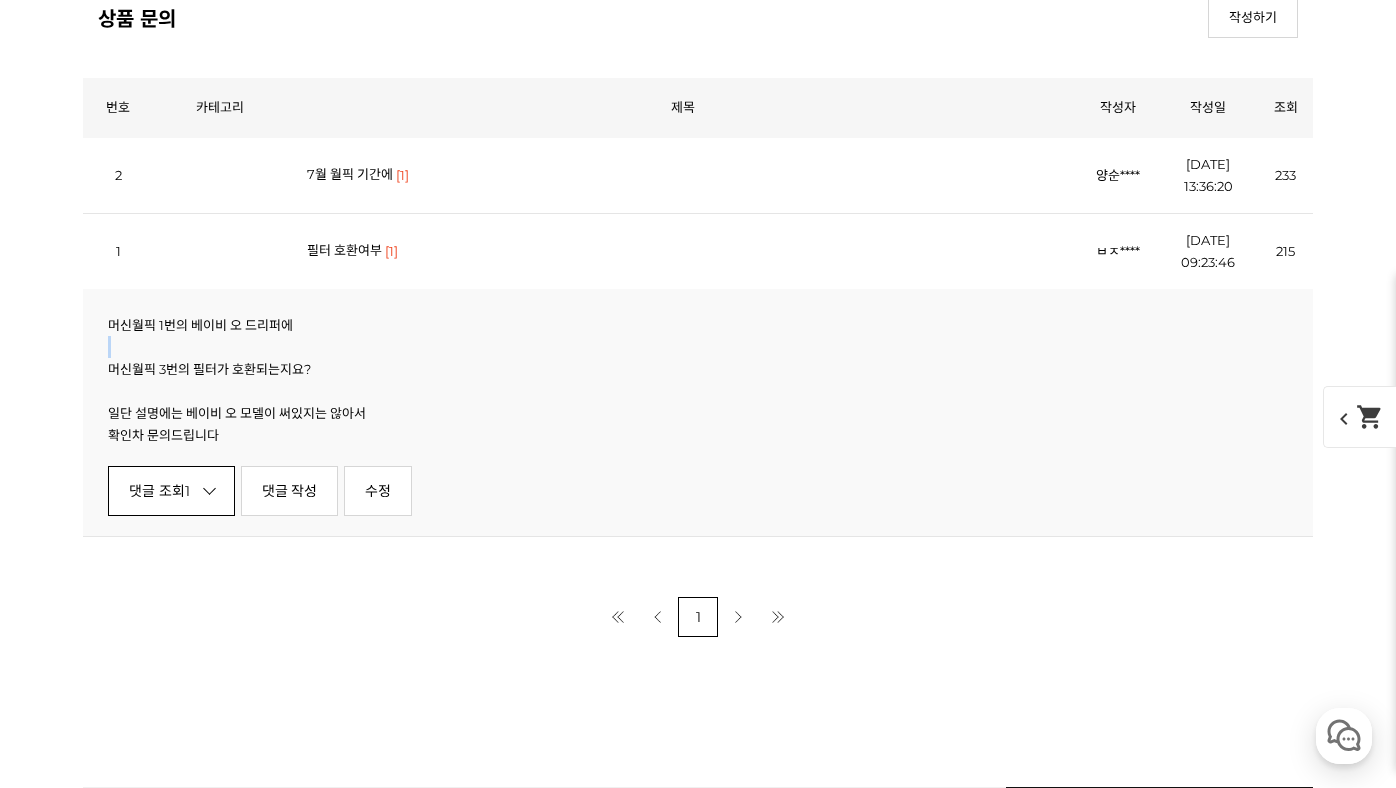 click on "댓글 조회  1" at bounding box center [171, 491] 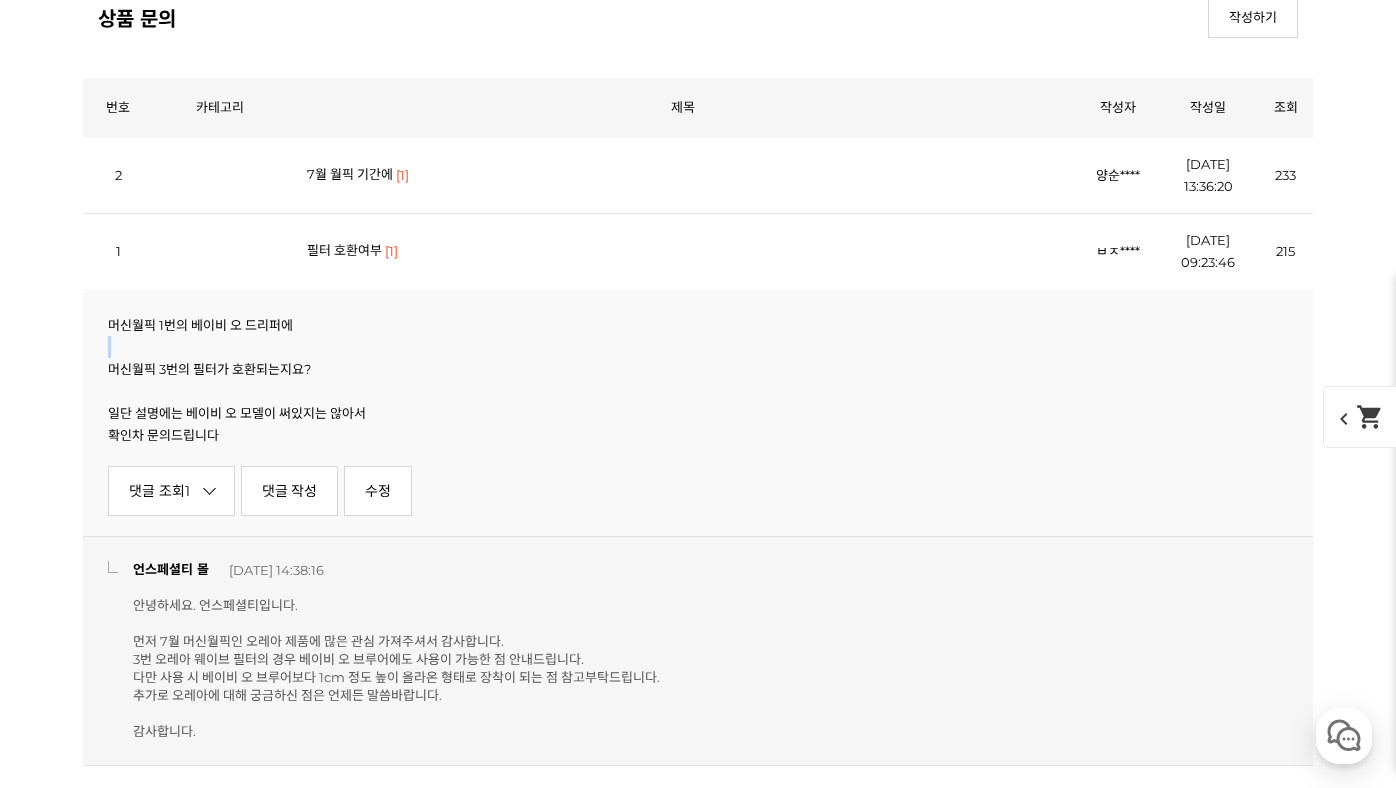 click on "안녕하세요. 언스페셜티입니다.
먼저 7월 머신월픽인 오레아 제품에 많은 관심 가져주셔서 감사합니다.
3번 오레아 웨이브 필터의 경우 베이비 오 브루어에도 사용이 가능한 점 안내드립니다.
다만 사용 시 베이비 오 브루어보다 1cm 정도 높이 올라온 형태로 장착이 되는 점 참고부탁드립니다.
추가로 오레아에 대해 궁금하신 점은 언제든 말씀바랍니다.
감사합니다." at bounding box center (396, 668) 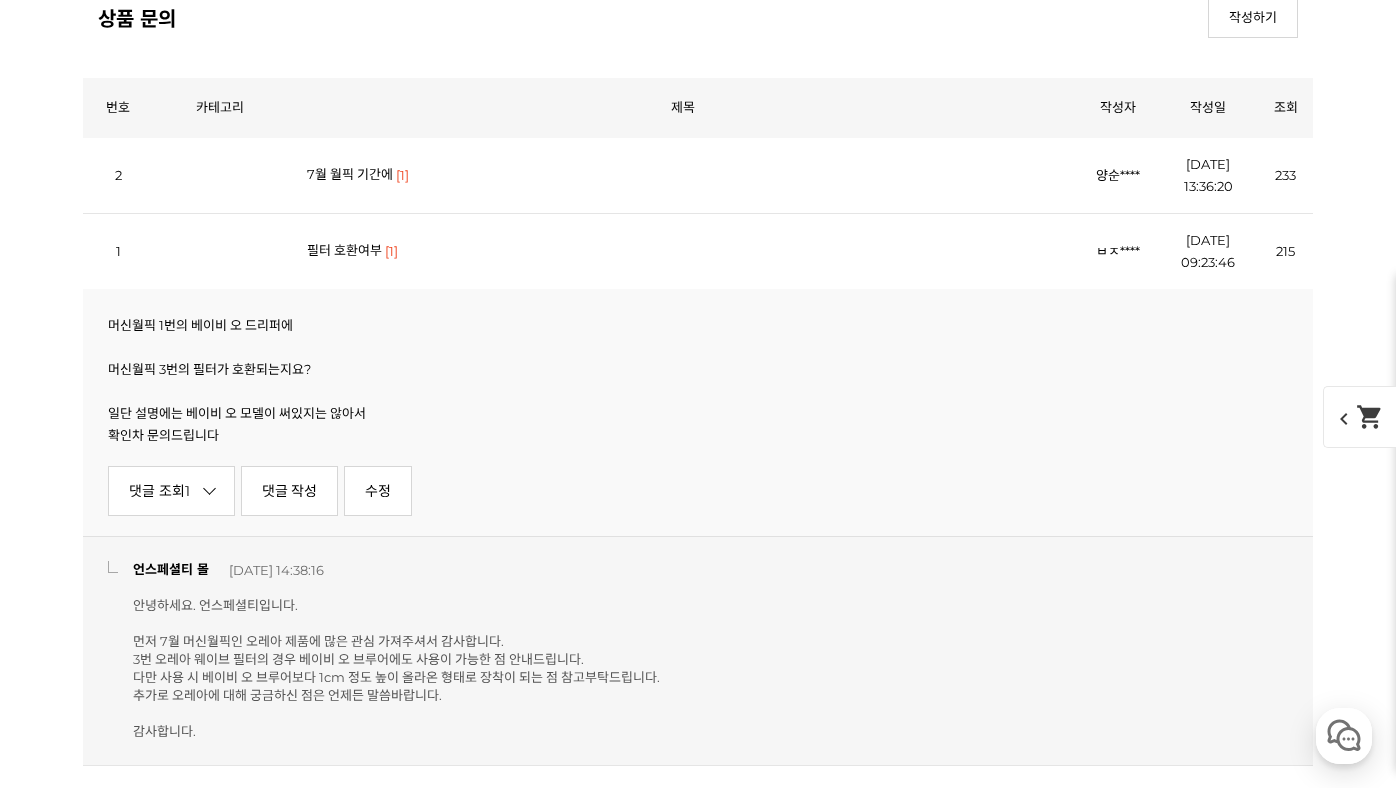 click on "안녕하세요. 언스페셜티입니다.
먼저 7월 머신월픽인 오레아 제품에 많은 관심 가져주셔서 감사합니다.
3번 오레아 웨이브 필터의 경우 베이비 오 브루어에도 사용이 가능한 점 안내드립니다.
다만 사용 시 베이비 오 브루어보다 1cm 정도 높이 올라온 형태로 장착이 되는 점 참고부탁드립니다.
추가로 오레아에 대해 궁금하신 점은 언제든 말씀바랍니다.
감사합니다." at bounding box center [396, 668] 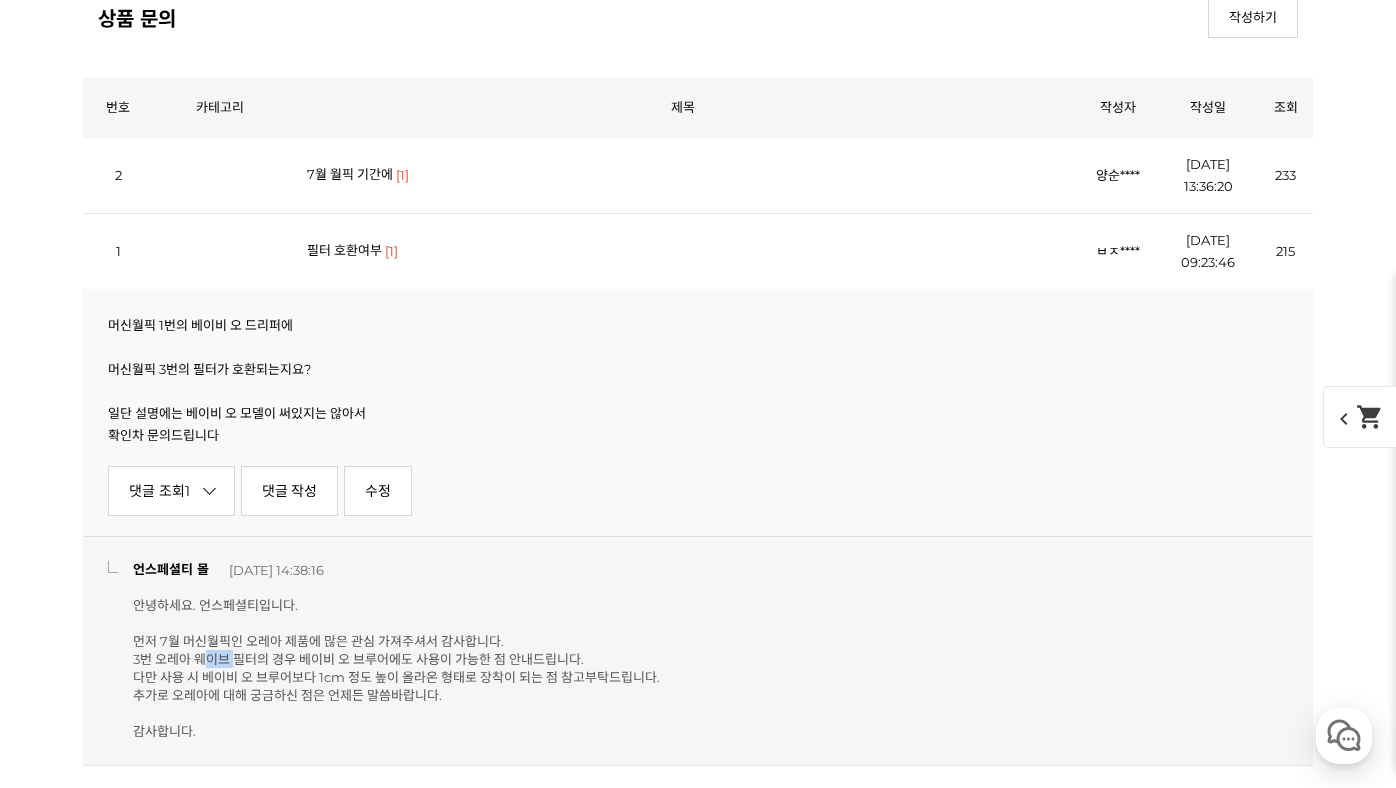 click on "안녕하세요. 언스페셜티입니다.
먼저 7월 머신월픽인 오레아 제품에 많은 관심 가져주셔서 감사합니다.
3번 오레아 웨이브 필터의 경우 베이비 오 브루어에도 사용이 가능한 점 안내드립니다.
다만 사용 시 베이비 오 브루어보다 1cm 정도 높이 올라온 형태로 장착이 되는 점 참고부탁드립니다.
추가로 오레아에 대해 궁금하신 점은 언제든 말씀바랍니다.
감사합니다." at bounding box center (396, 668) 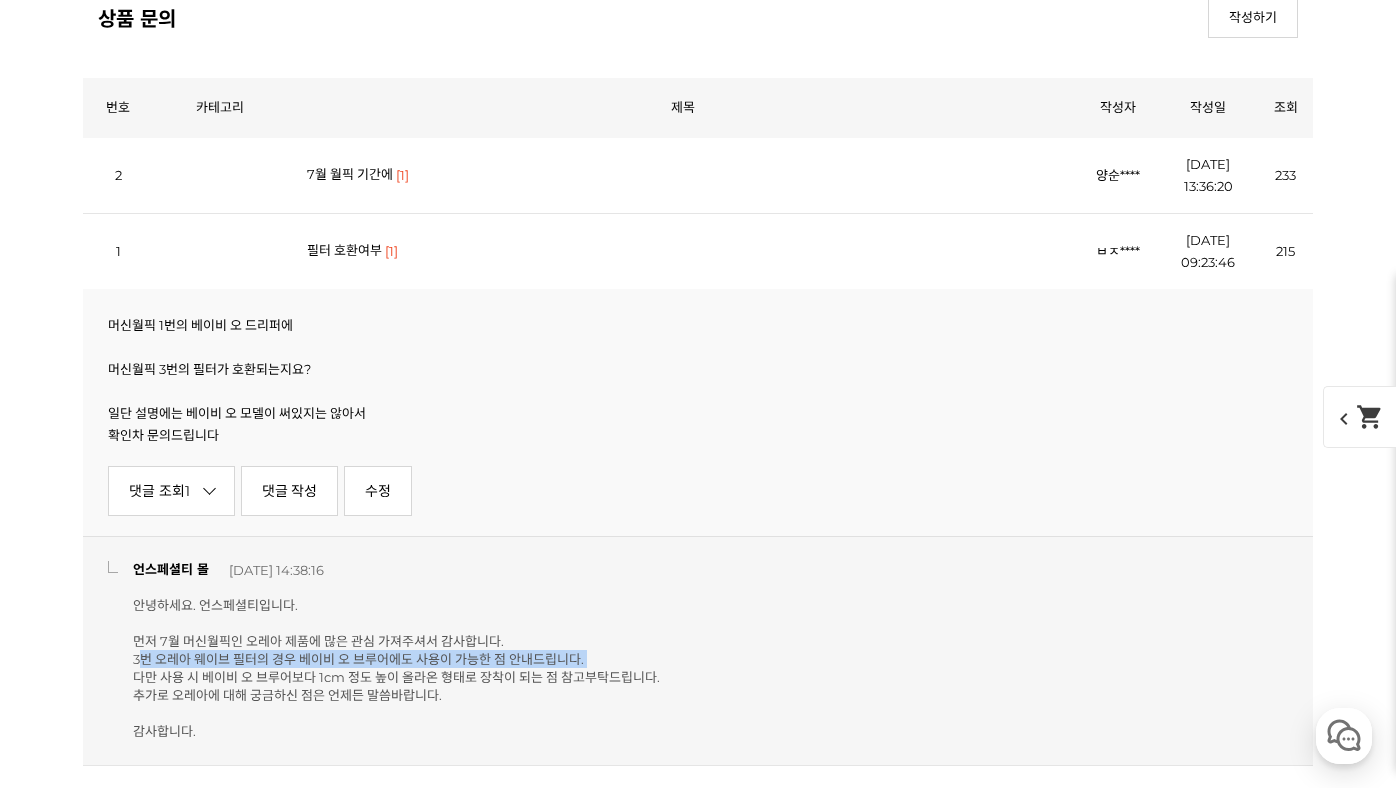 click on "안녕하세요. 언스페셜티입니다.
먼저 7월 머신월픽인 오레아 제품에 많은 관심 가져주셔서 감사합니다.
3번 오레아 웨이브 필터의 경우 베이비 오 브루어에도 사용이 가능한 점 안내드립니다.
다만 사용 시 베이비 오 브루어보다 1cm 정도 높이 올라온 형태로 장착이 되는 점 참고부탁드립니다.
추가로 오레아에 대해 궁금하신 점은 언제든 말씀바랍니다.
감사합니다." at bounding box center [396, 668] 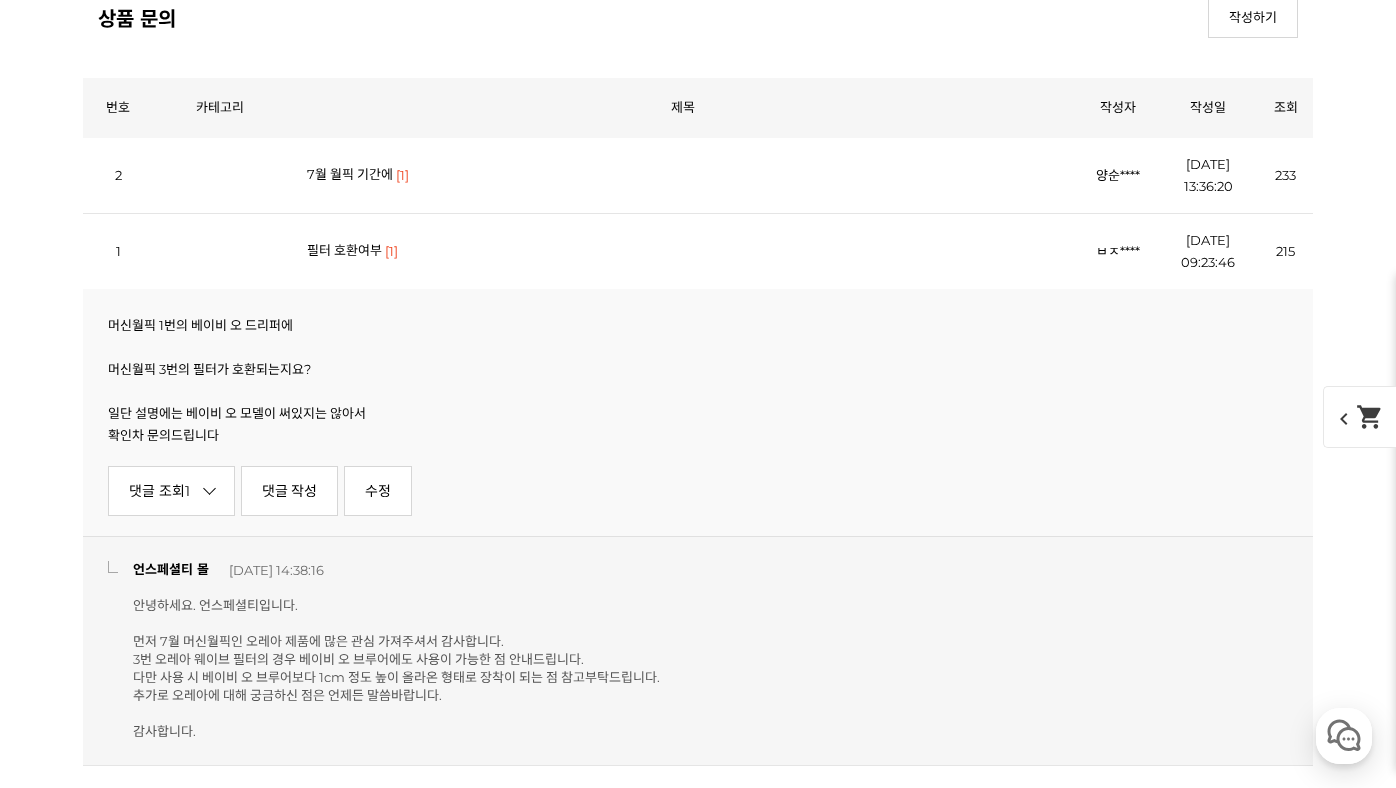 click on "안녕하세요. 언스페셜티입니다.
먼저 7월 머신월픽인 오레아 제품에 많은 관심 가져주셔서 감사합니다.
3번 오레아 웨이브 필터의 경우 베이비 오 브루어에도 사용이 가능한 점 안내드립니다.
다만 사용 시 베이비 오 브루어보다 1cm 정도 높이 올라온 형태로 장착이 되는 점 참고부탁드립니다.
추가로 오레아에 대해 궁금하신 점은 언제든 말씀바랍니다.
감사합니다." at bounding box center [396, 668] 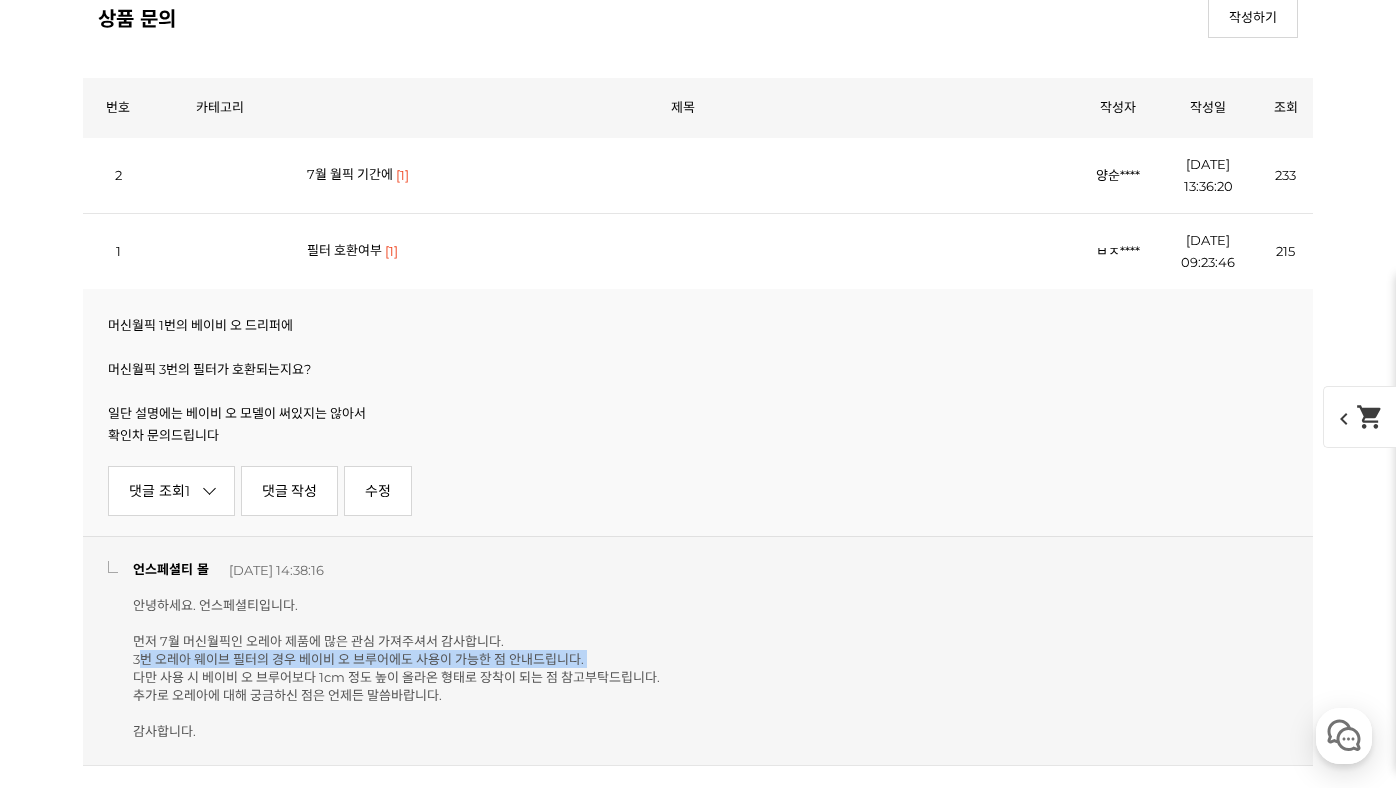 click on "안녕하세요. 언스페셜티입니다.
먼저 7월 머신월픽인 오레아 제품에 많은 관심 가져주셔서 감사합니다.
3번 오레아 웨이브 필터의 경우 베이비 오 브루어에도 사용이 가능한 점 안내드립니다.
다만 사용 시 베이비 오 브루어보다 1cm 정도 높이 올라온 형태로 장착이 되는 점 참고부탁드립니다.
추가로 오레아에 대해 궁금하신 점은 언제든 말씀바랍니다.
감사합니다." at bounding box center [396, 668] 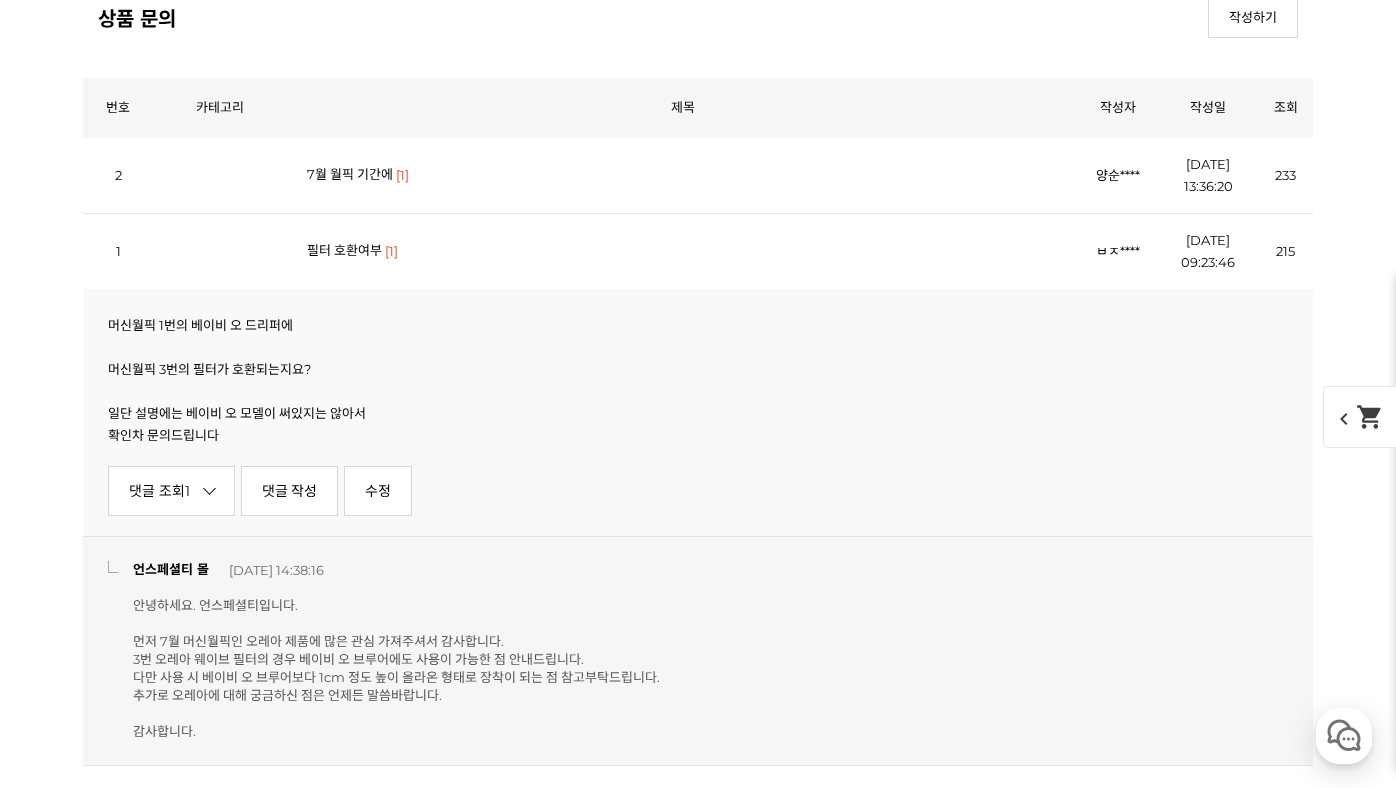 click on "안녕하세요. 언스페셜티입니다.
먼저 7월 머신월픽인 오레아 제품에 많은 관심 가져주셔서 감사합니다.
3번 오레아 웨이브 필터의 경우 베이비 오 브루어에도 사용이 가능한 점 안내드립니다.
다만 사용 시 베이비 오 브루어보다 1cm 정도 높이 올라온 형태로 장착이 되는 점 참고부탁드립니다.
추가로 오레아에 대해 궁금하신 점은 언제든 말씀바랍니다.
감사합니다." at bounding box center [396, 668] 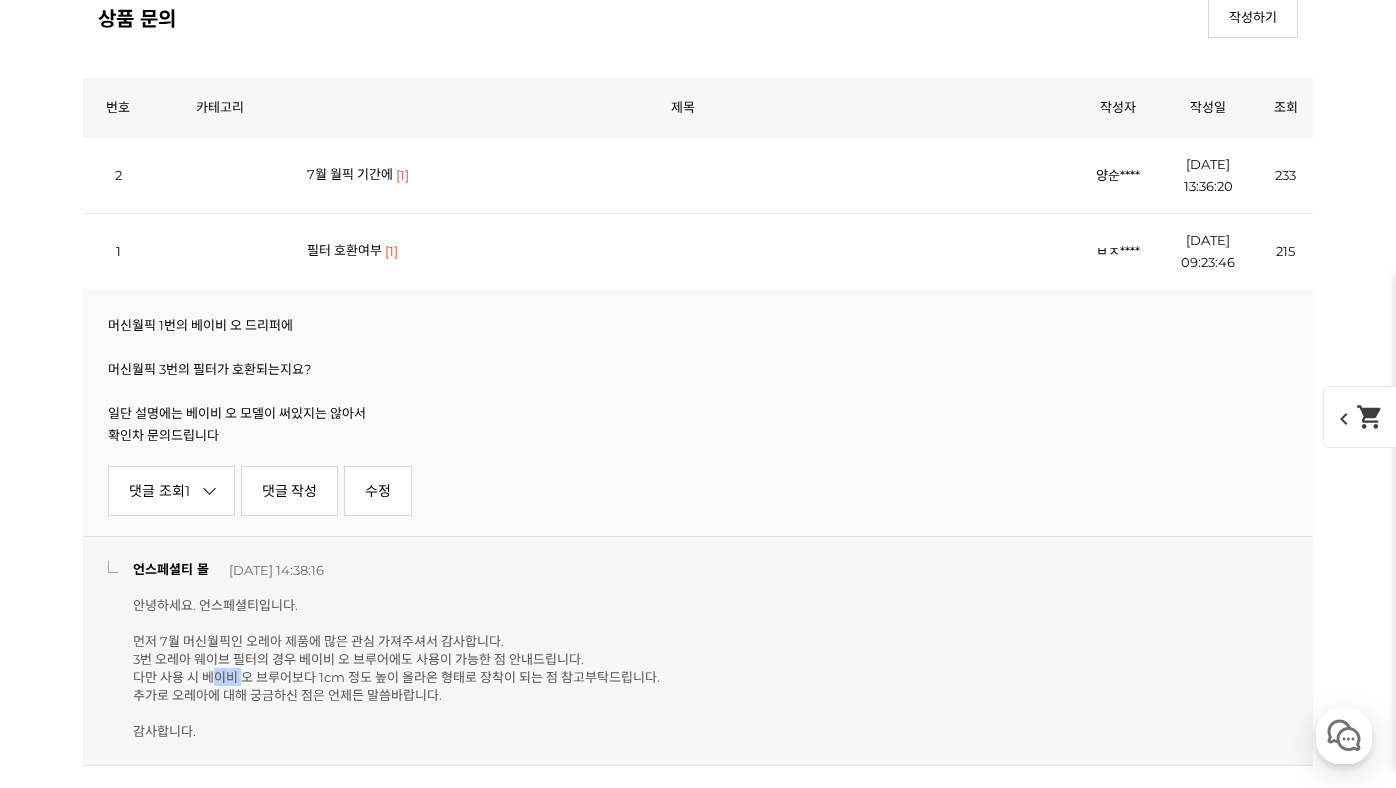 click on "안녕하세요. 언스페셜티입니다.
먼저 7월 머신월픽인 오레아 제품에 많은 관심 가져주셔서 감사합니다.
3번 오레아 웨이브 필터의 경우 베이비 오 브루어에도 사용이 가능한 점 안내드립니다.
다만 사용 시 베이비 오 브루어보다 1cm 정도 높이 올라온 형태로 장착이 되는 점 참고부탁드립니다.
추가로 오레아에 대해 궁금하신 점은 언제든 말씀바랍니다.
감사합니다." at bounding box center (396, 668) 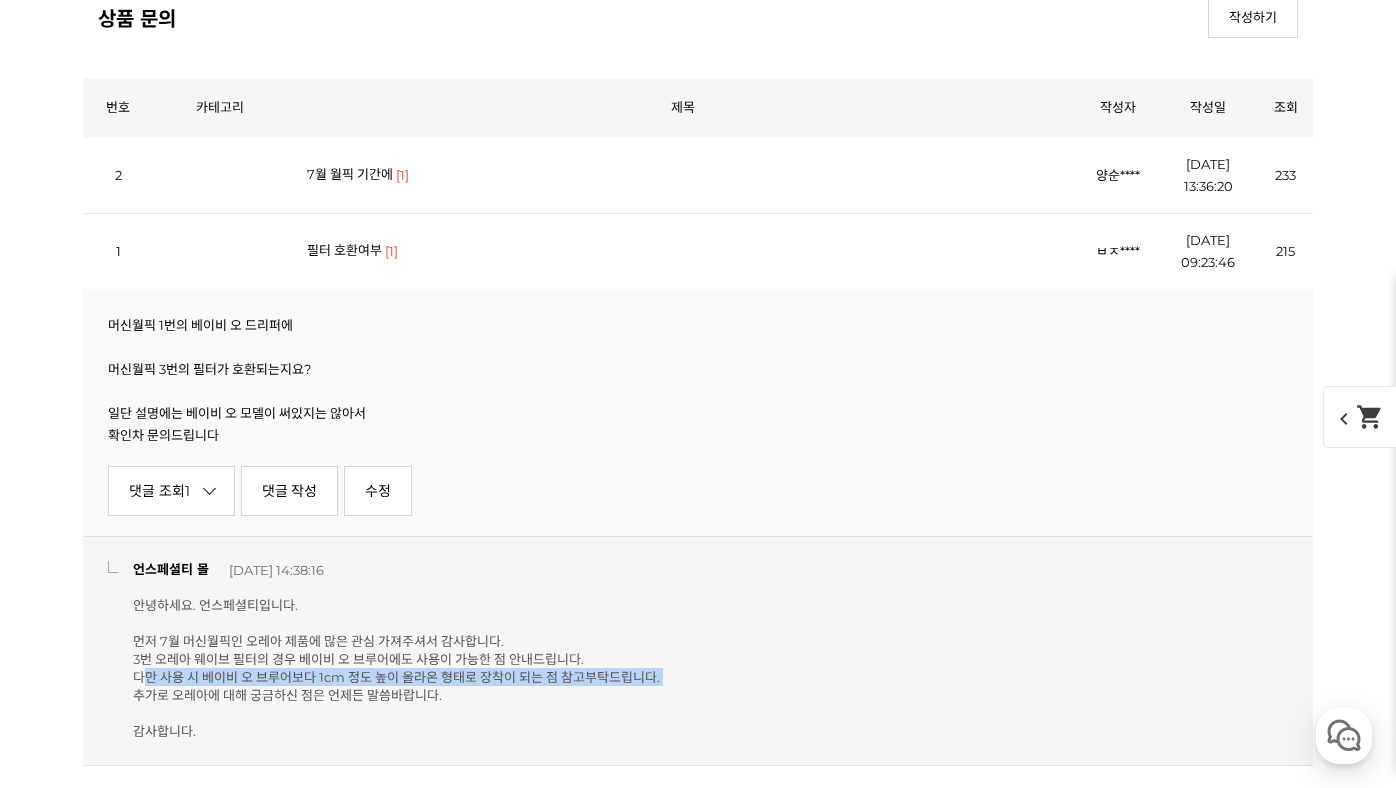 click on "안녕하세요. 언스페셜티입니다.
먼저 7월 머신월픽인 오레아 제품에 많은 관심 가져주셔서 감사합니다.
3번 오레아 웨이브 필터의 경우 베이비 오 브루어에도 사용이 가능한 점 안내드립니다.
다만 사용 시 베이비 오 브루어보다 1cm 정도 높이 올라온 형태로 장착이 되는 점 참고부탁드립니다.
추가로 오레아에 대해 궁금하신 점은 언제든 말씀바랍니다.
감사합니다." at bounding box center (396, 668) 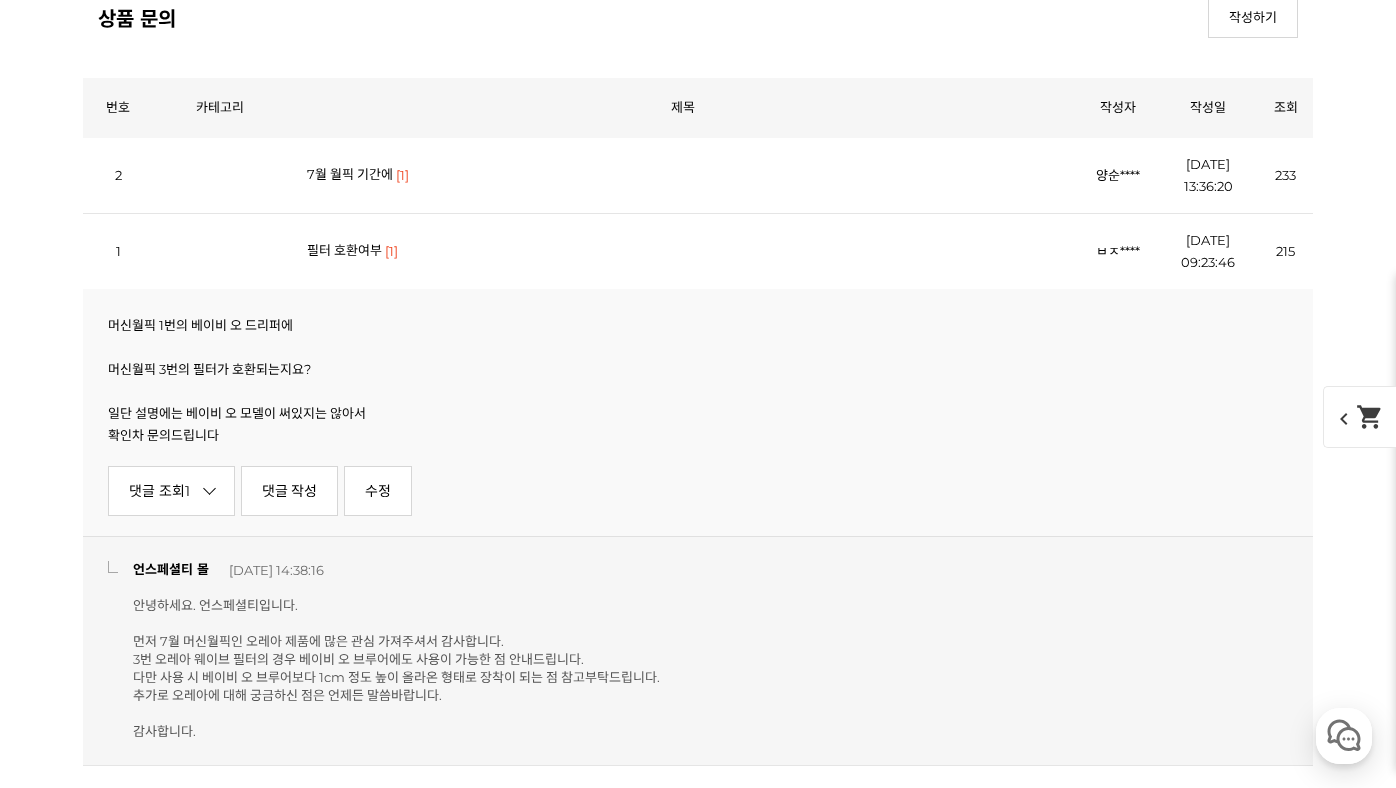click on "안녕하세요. 언스페셜티입니다.
먼저 7월 머신월픽인 오레아 제품에 많은 관심 가져주셔서 감사합니다.
3번 오레아 웨이브 필터의 경우 베이비 오 브루어에도 사용이 가능한 점 안내드립니다.
다만 사용 시 베이비 오 브루어보다 1cm 정도 높이 올라온 형태로 장착이 되는 점 참고부탁드립니다.
추가로 오레아에 대해 궁금하신 점은 언제든 말씀바랍니다.
감사합니다." at bounding box center [396, 668] 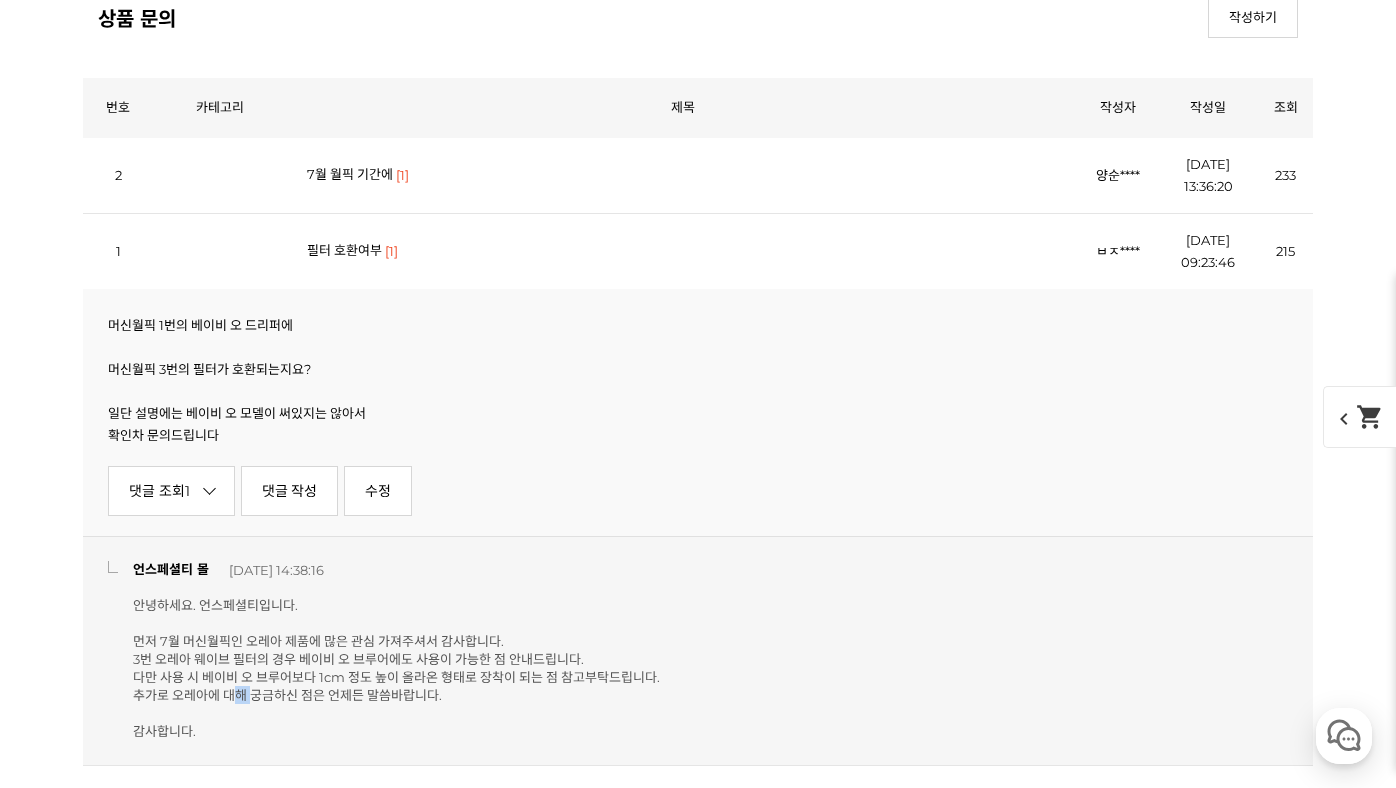 click on "안녕하세요. 언스페셜티입니다.
먼저 7월 머신월픽인 오레아 제품에 많은 관심 가져주셔서 감사합니다.
3번 오레아 웨이브 필터의 경우 베이비 오 브루어에도 사용이 가능한 점 안내드립니다.
다만 사용 시 베이비 오 브루어보다 1cm 정도 높이 올라온 형태로 장착이 되는 점 참고부탁드립니다.
추가로 오레아에 대해 궁금하신 점은 언제든 말씀바랍니다.
감사합니다." at bounding box center (396, 668) 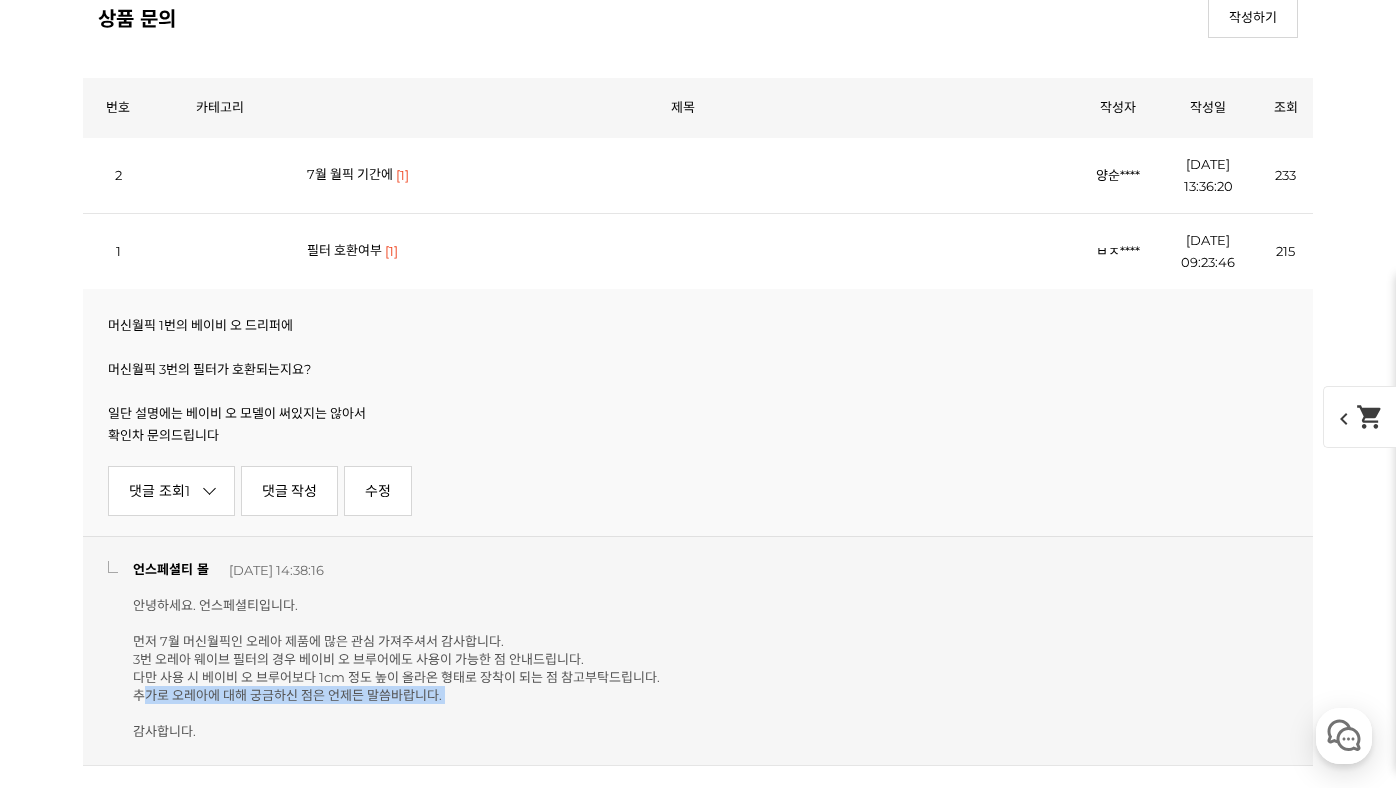 click on "안녕하세요. 언스페셜티입니다.
먼저 7월 머신월픽인 오레아 제품에 많은 관심 가져주셔서 감사합니다.
3번 오레아 웨이브 필터의 경우 베이비 오 브루어에도 사용이 가능한 점 안내드립니다.
다만 사용 시 베이비 오 브루어보다 1cm 정도 높이 올라온 형태로 장착이 되는 점 참고부탁드립니다.
추가로 오레아에 대해 궁금하신 점은 언제든 말씀바랍니다.
감사합니다." at bounding box center [396, 668] 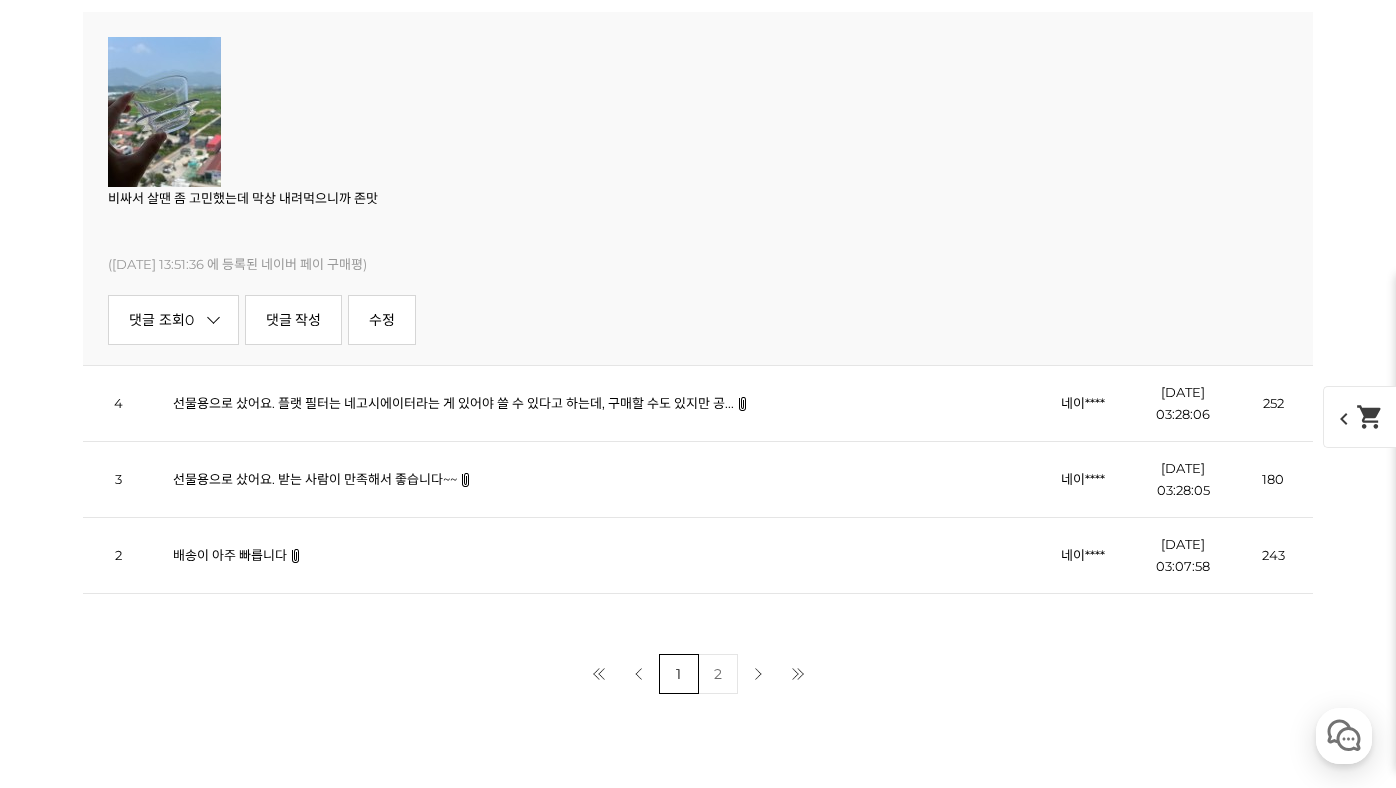 scroll, scrollTop: 27571, scrollLeft: 0, axis: vertical 